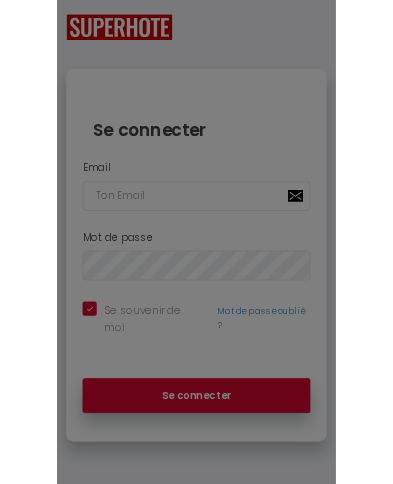 scroll, scrollTop: 0, scrollLeft: 0, axis: both 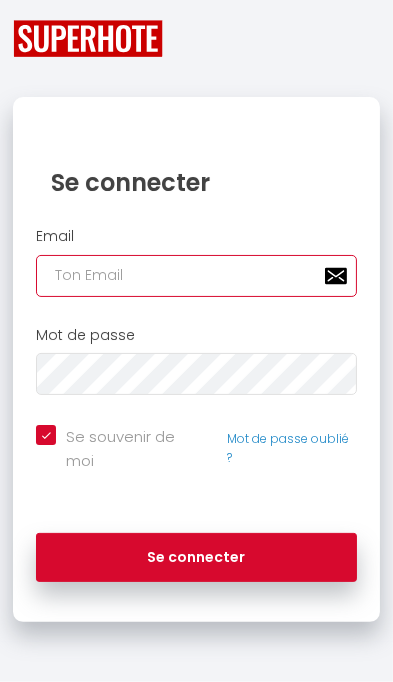 click at bounding box center [196, 276] 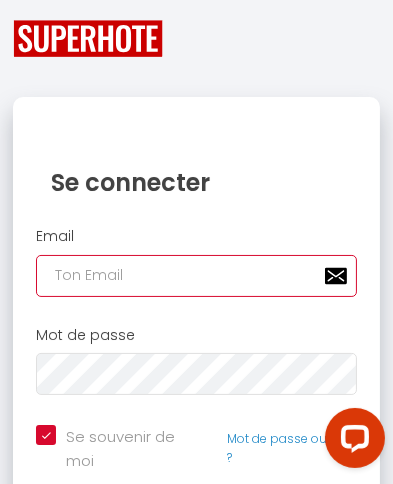 type on "a" 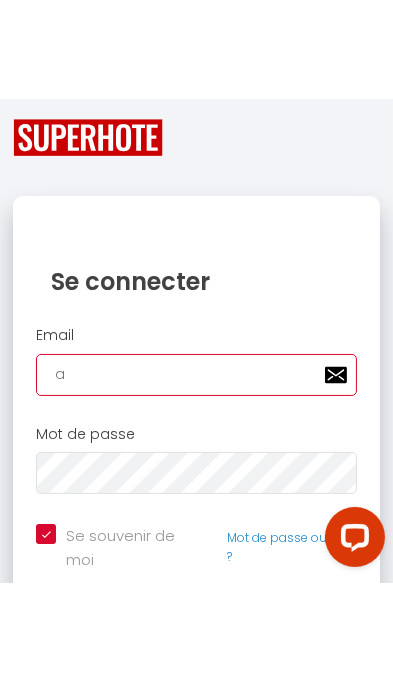 scroll, scrollTop: 0, scrollLeft: 0, axis: both 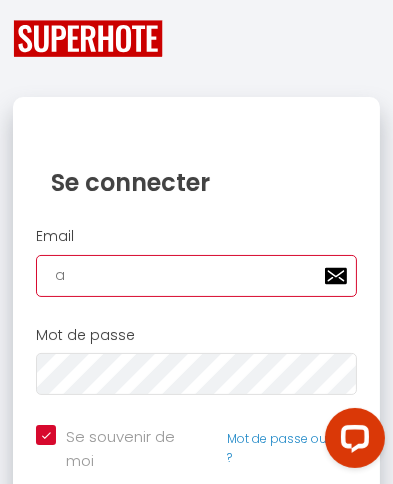 checkbox on "true" 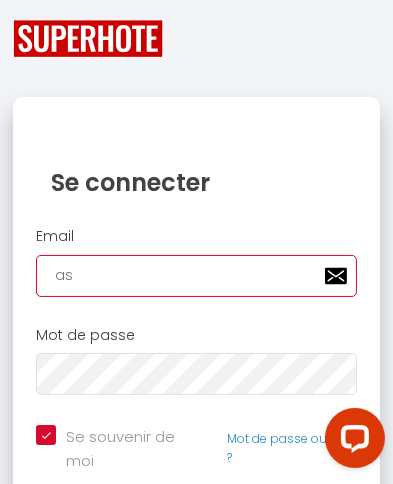 checkbox on "true" 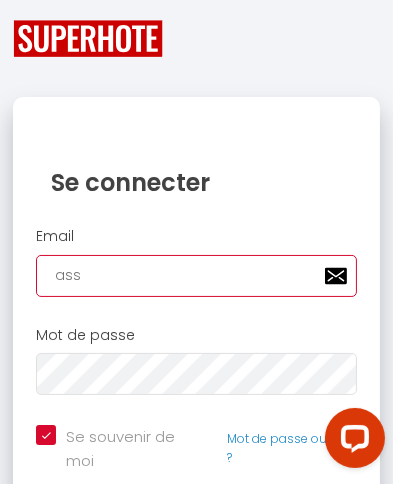 checkbox on "true" 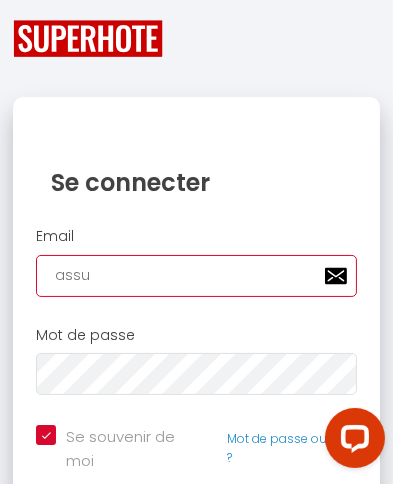 checkbox on "true" 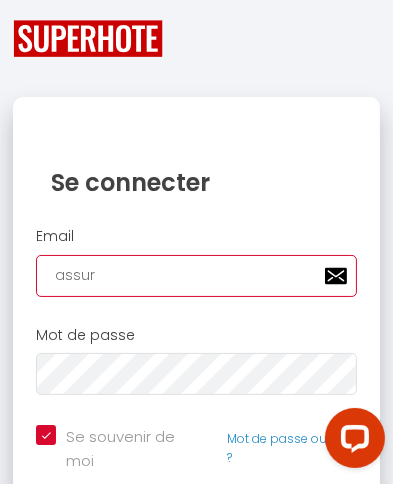 checkbox on "true" 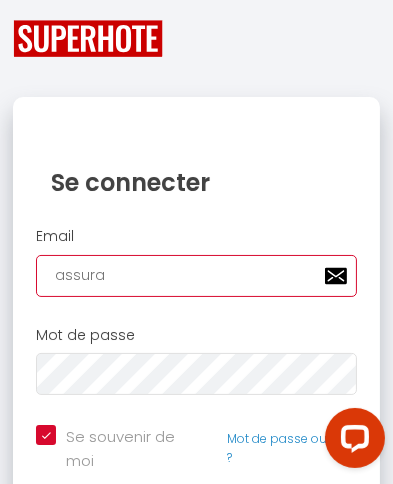 checkbox on "true" 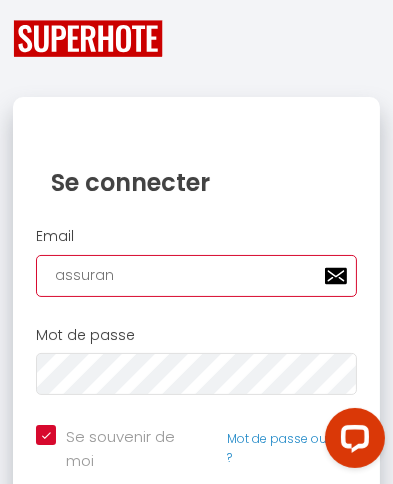checkbox on "true" 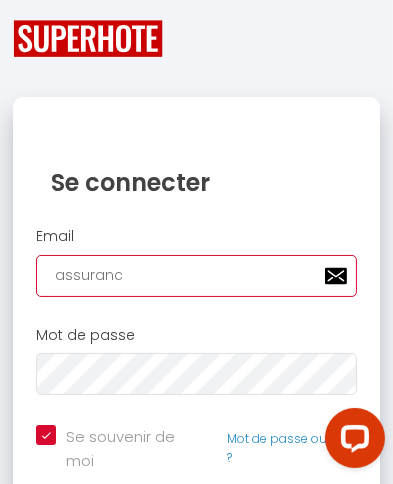 checkbox on "true" 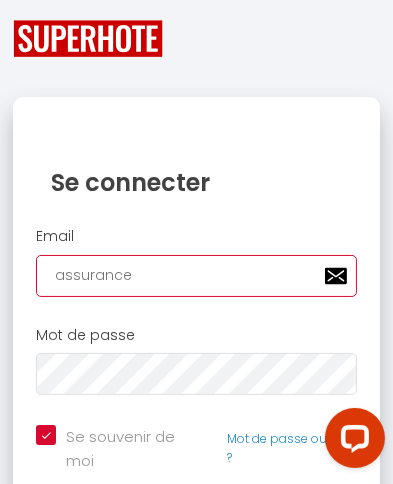 checkbox on "true" 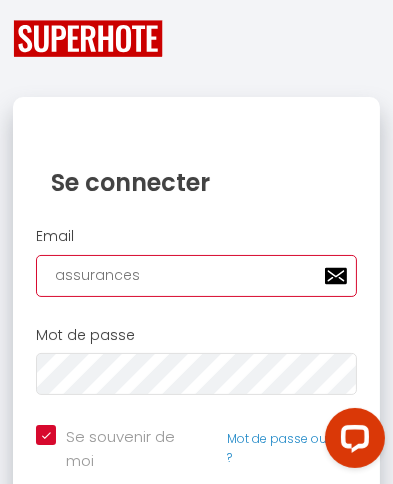 checkbox on "true" 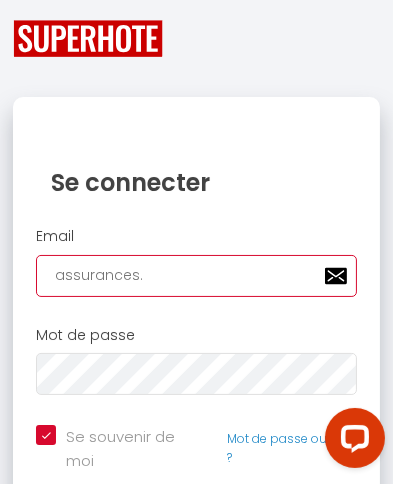 checkbox on "true" 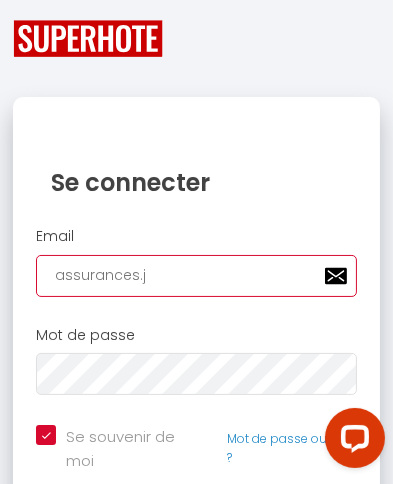 checkbox on "true" 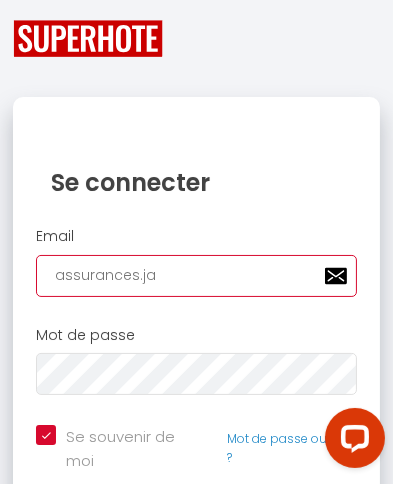checkbox on "true" 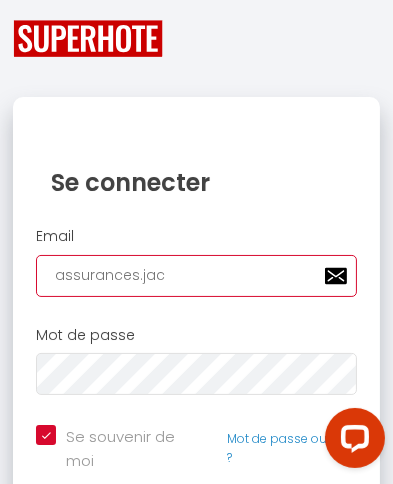 checkbox on "true" 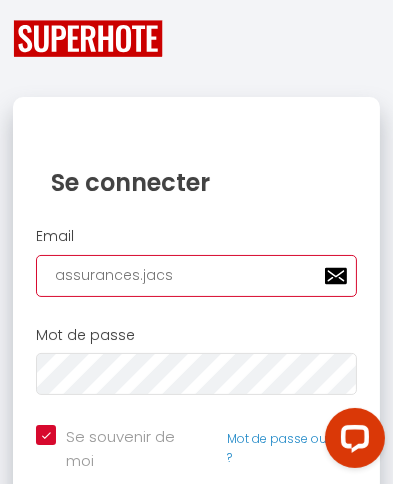 checkbox on "true" 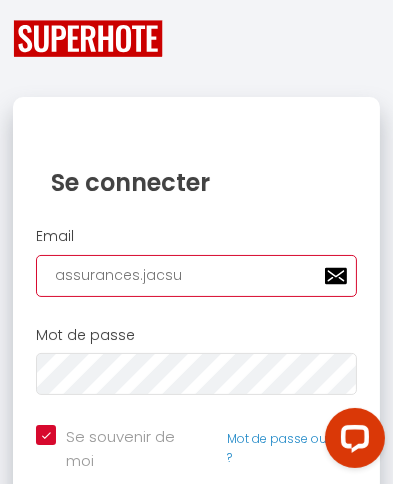 checkbox on "true" 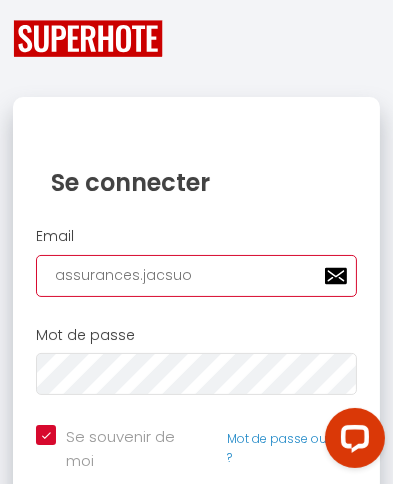 checkbox on "true" 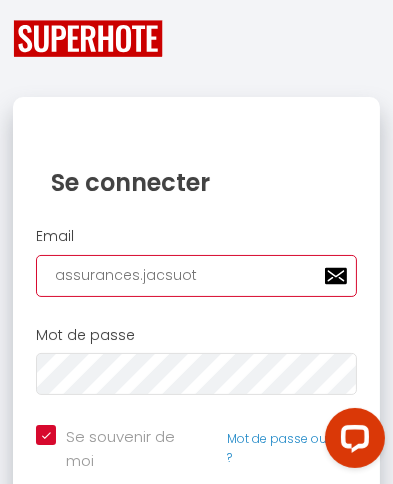 checkbox on "true" 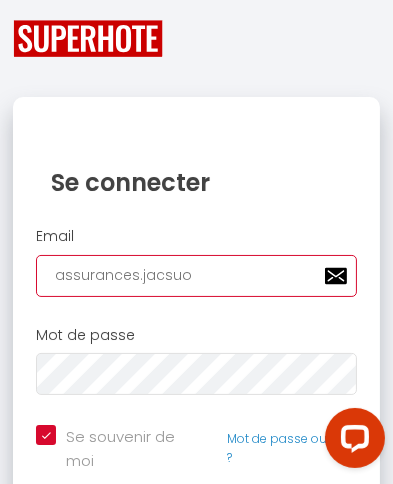checkbox on "true" 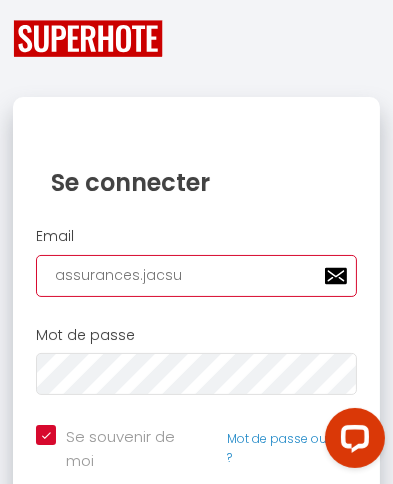 checkbox on "true" 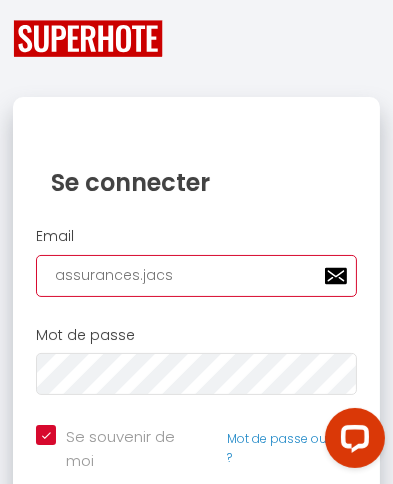 checkbox on "true" 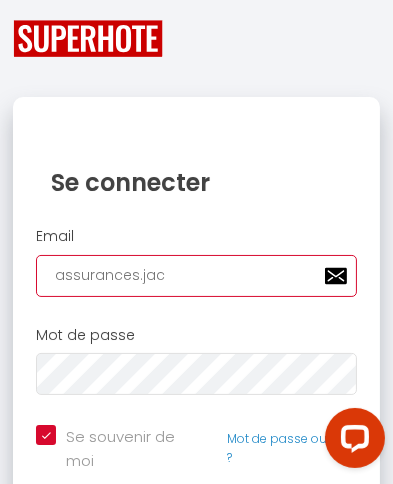 checkbox on "true" 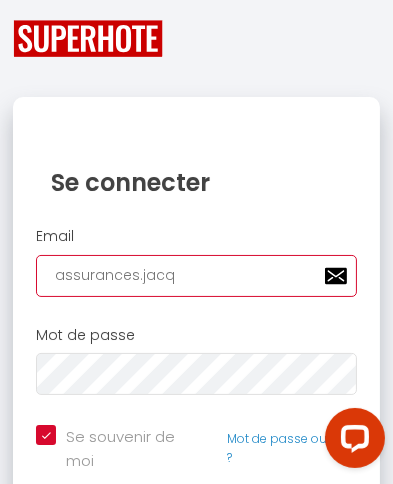 checkbox on "true" 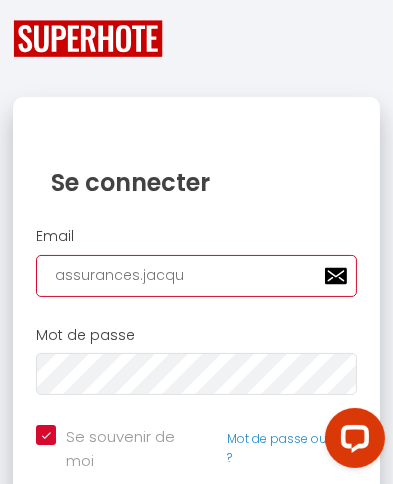 checkbox on "true" 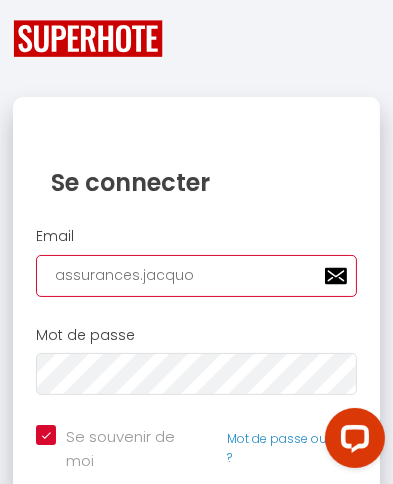 checkbox on "true" 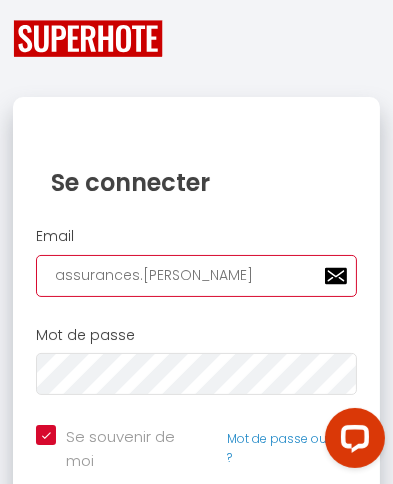 checkbox on "true" 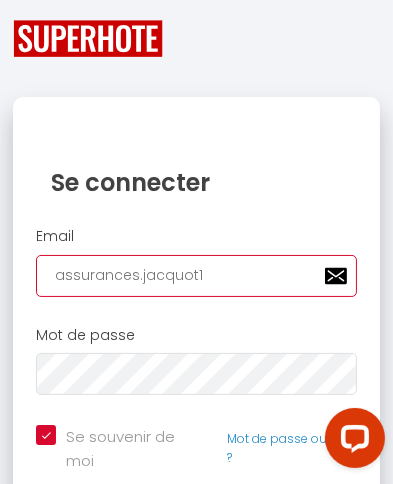 checkbox on "true" 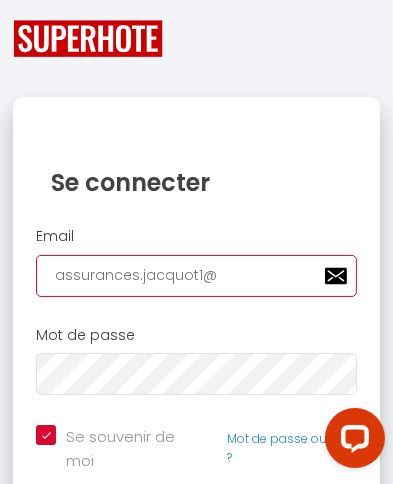 checkbox on "true" 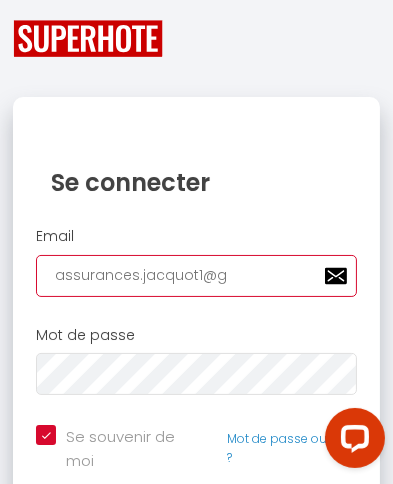checkbox on "true" 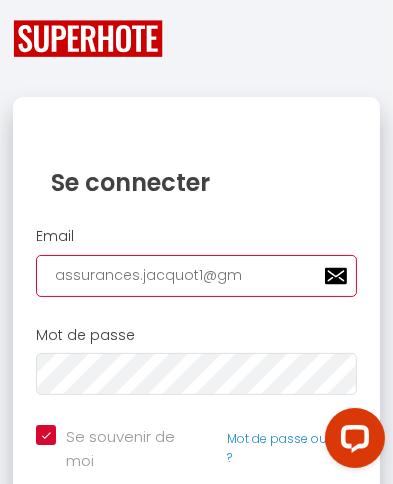 checkbox on "true" 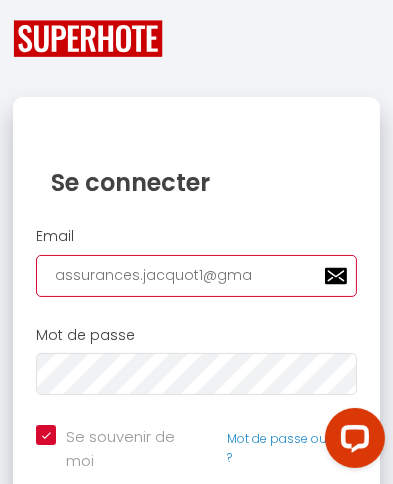 checkbox on "true" 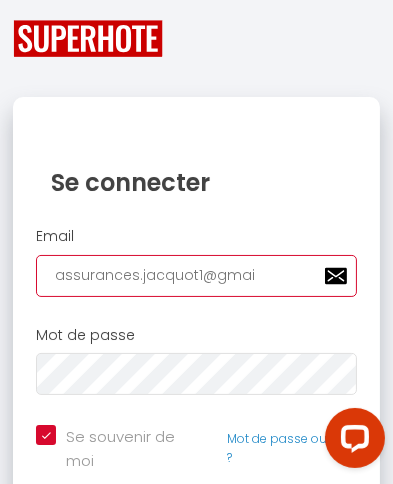 checkbox on "true" 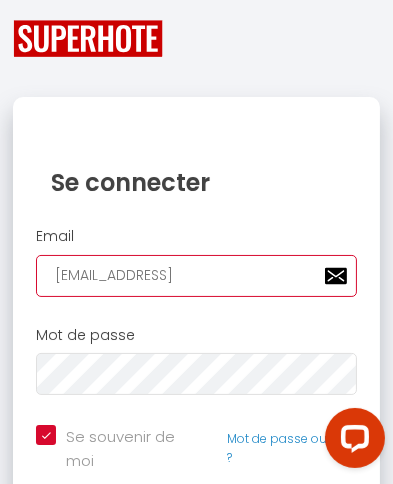 checkbox on "true" 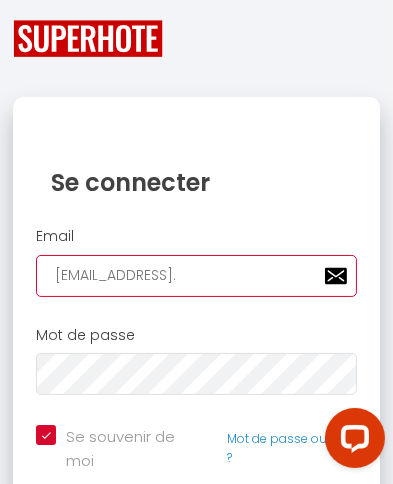 checkbox on "true" 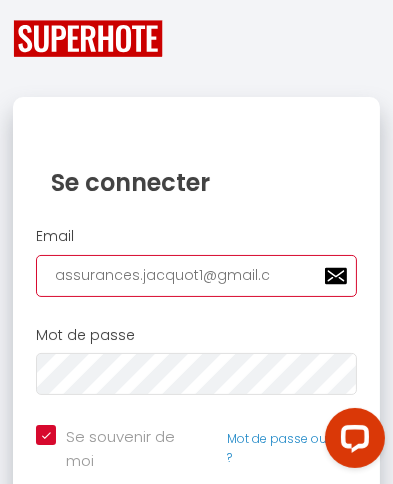 checkbox on "true" 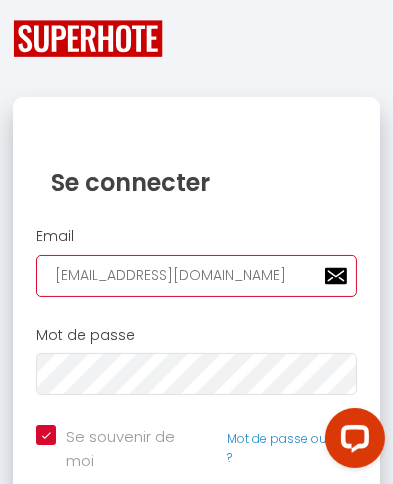 checkbox on "true" 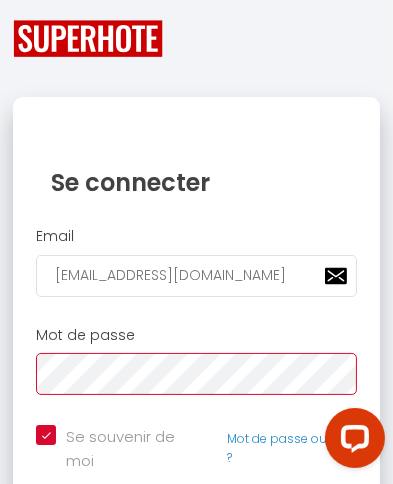 checkbox on "true" 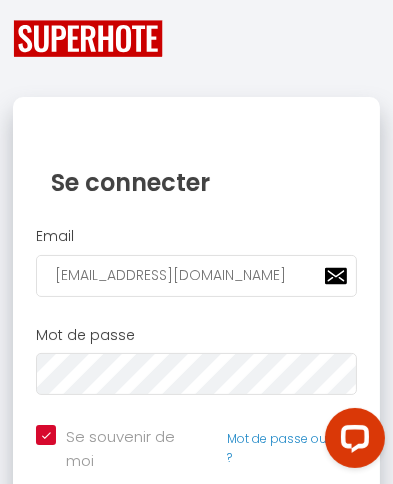 click at bounding box center (354, 436) 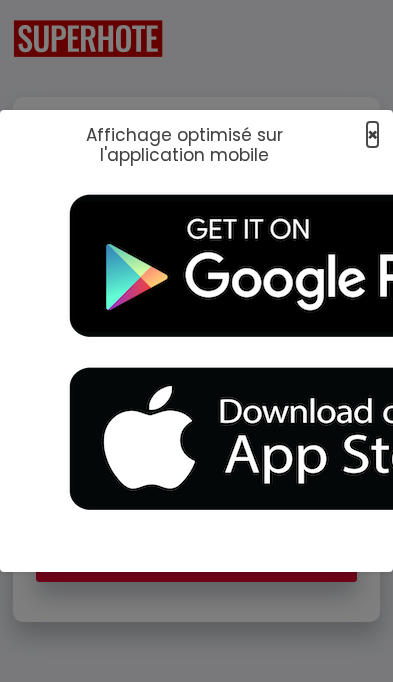 click on "×" at bounding box center [372, 134] 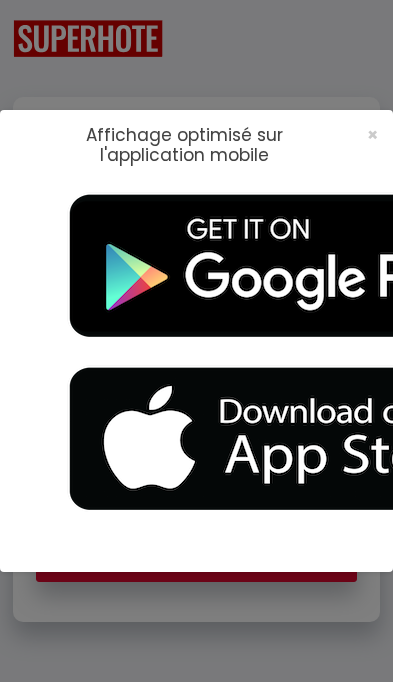 scroll, scrollTop: 0, scrollLeft: 0, axis: both 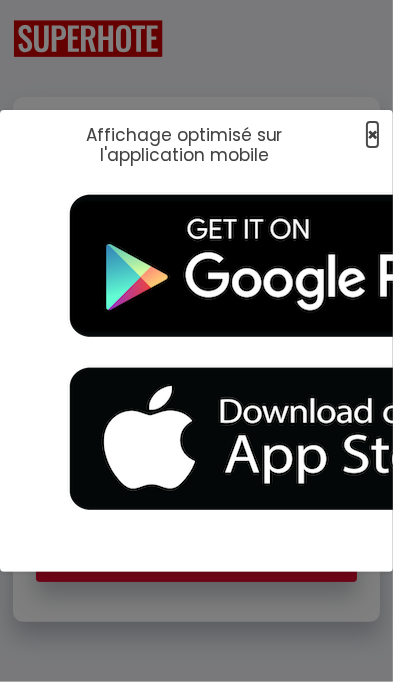 click on "×" at bounding box center [372, 134] 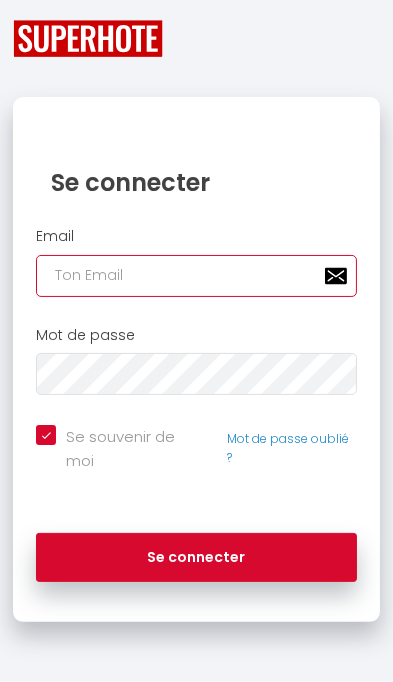 click at bounding box center [196, 276] 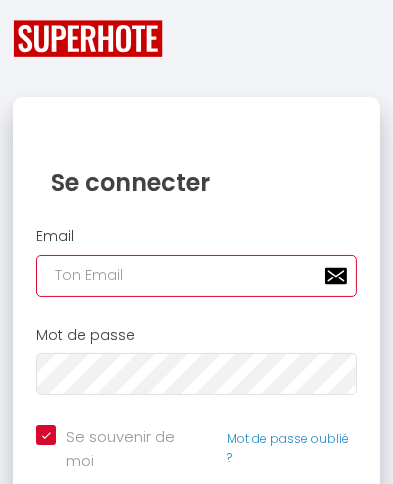 type on "a" 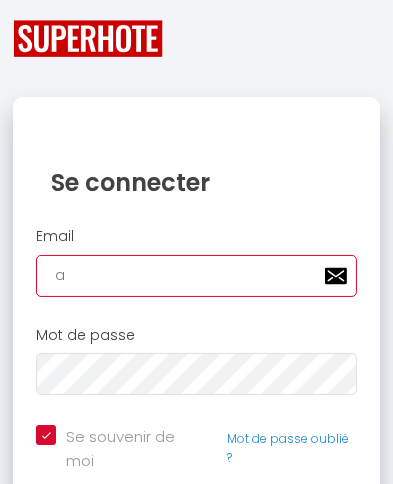 checkbox on "true" 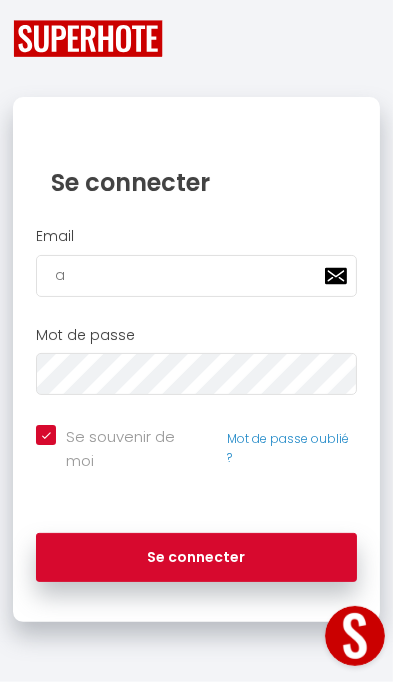 scroll, scrollTop: 0, scrollLeft: 0, axis: both 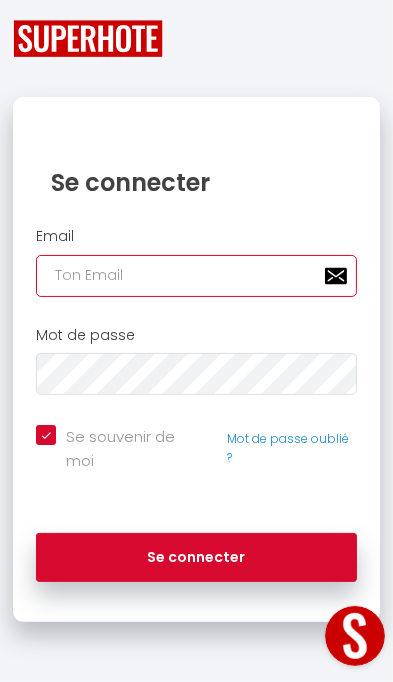 click at bounding box center [196, 276] 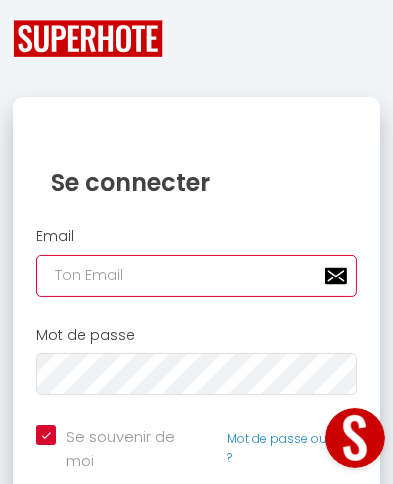 type on "a" 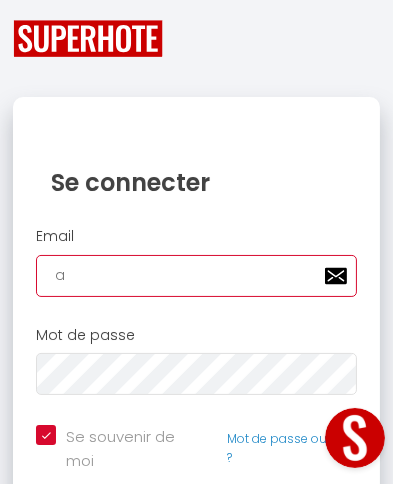 checkbox on "true" 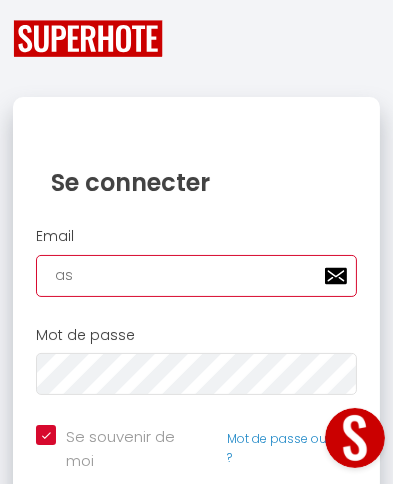 checkbox on "true" 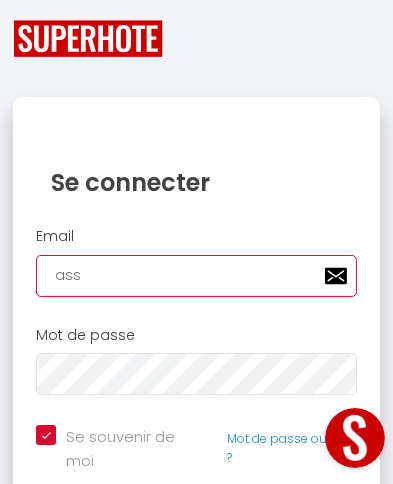 checkbox on "true" 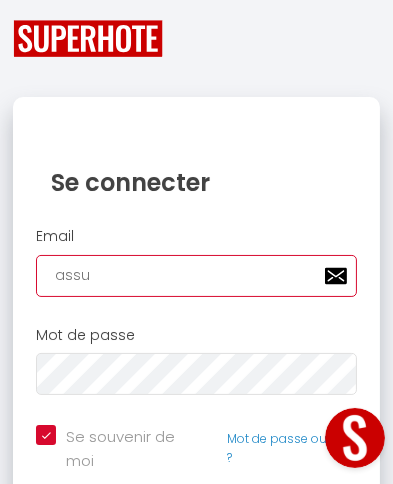 checkbox on "true" 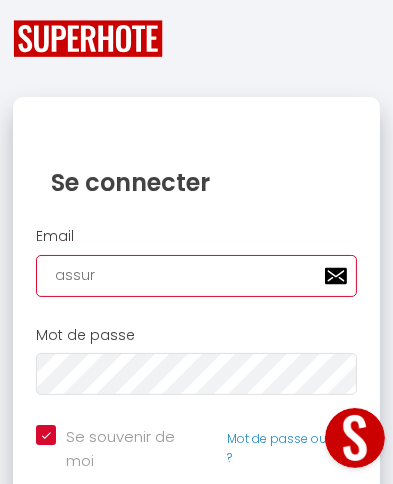 checkbox on "true" 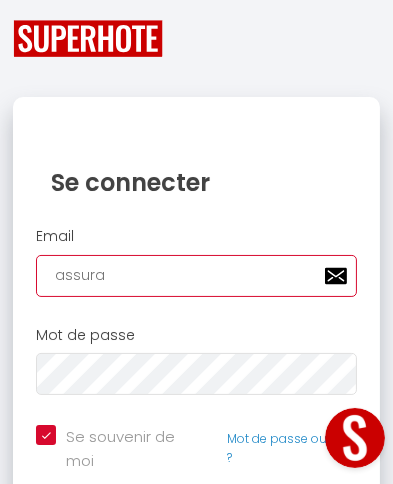 checkbox on "true" 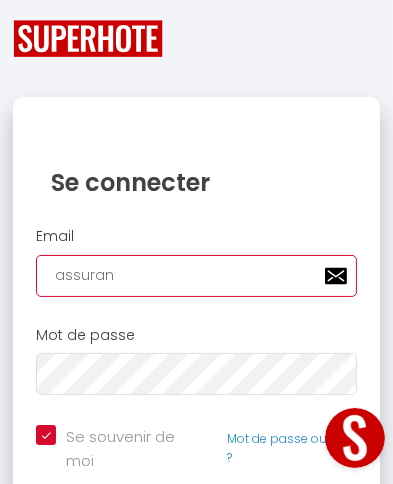 checkbox on "true" 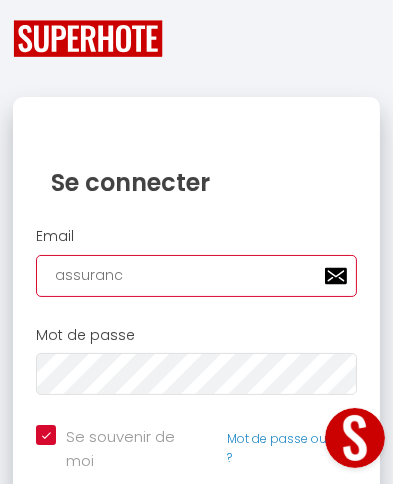 checkbox on "true" 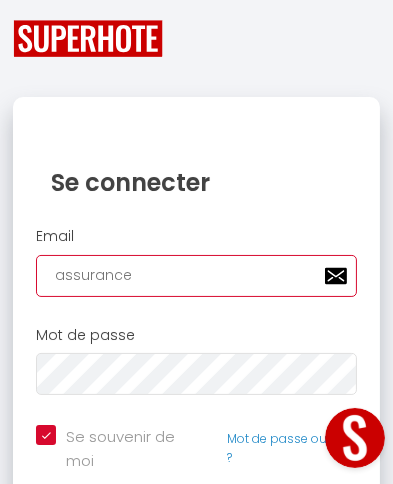 checkbox on "true" 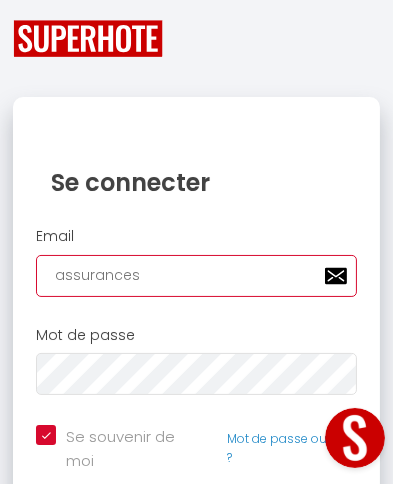 checkbox on "true" 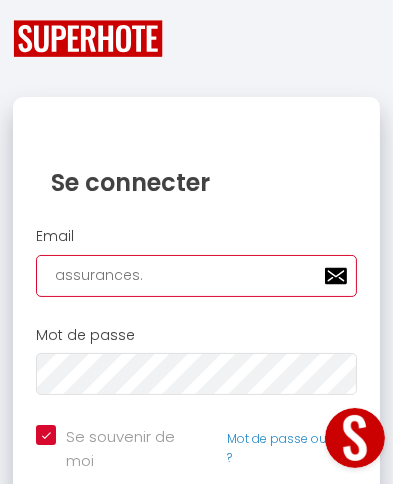 checkbox on "true" 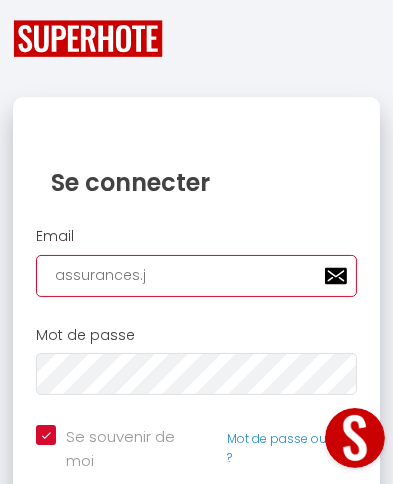 checkbox on "true" 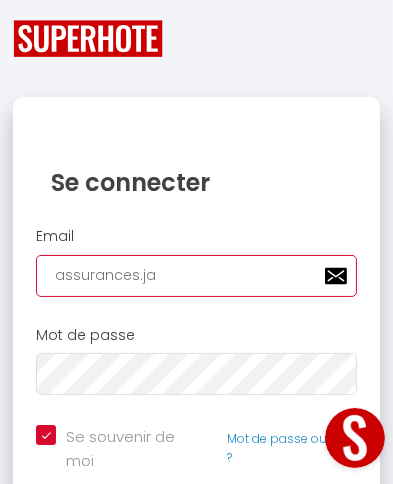 checkbox on "true" 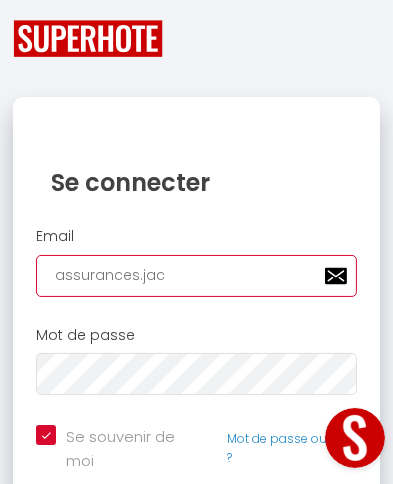 checkbox on "true" 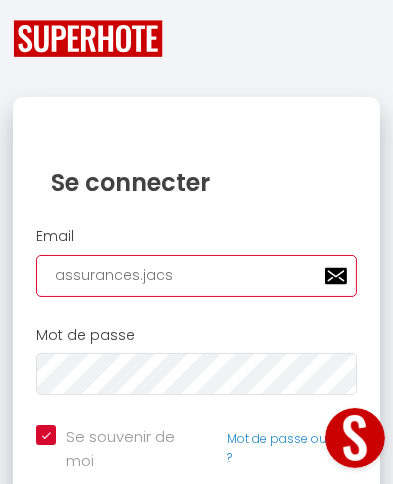 checkbox on "true" 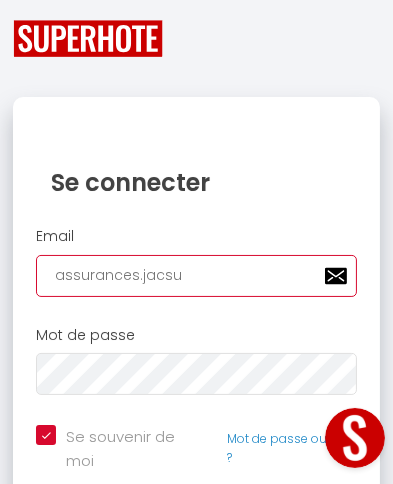 checkbox on "true" 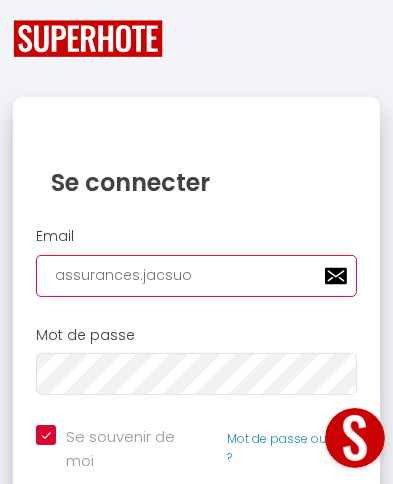 checkbox on "true" 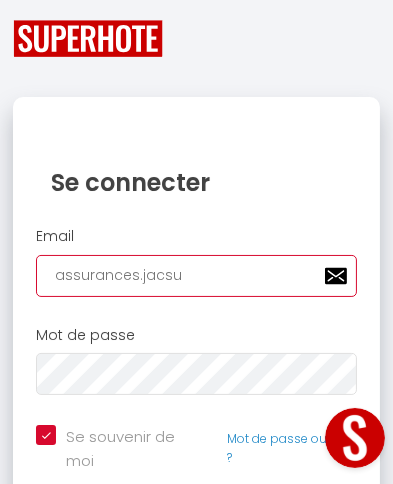 checkbox on "true" 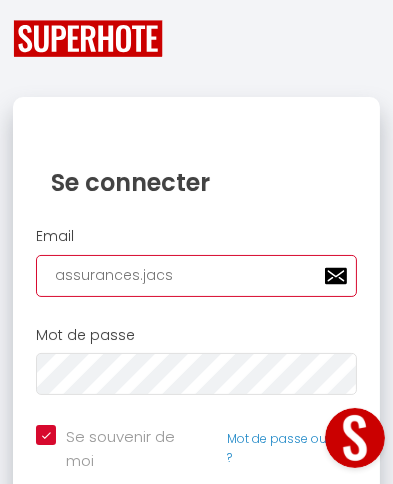 checkbox on "true" 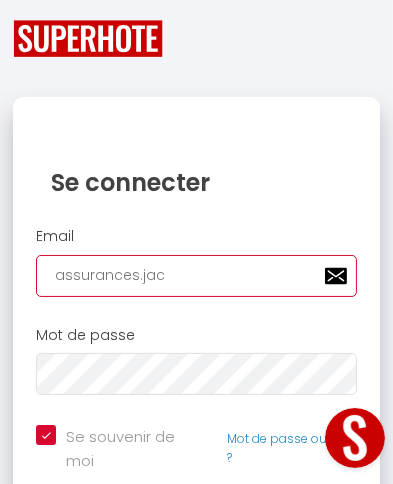 checkbox on "true" 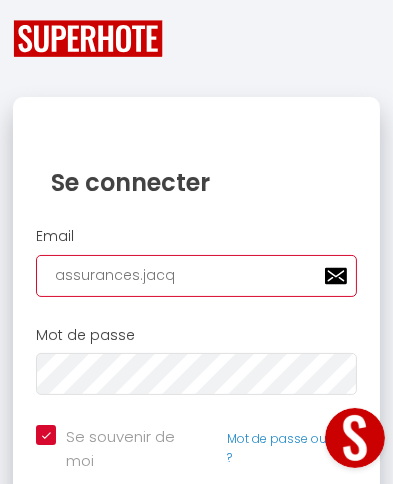 checkbox on "true" 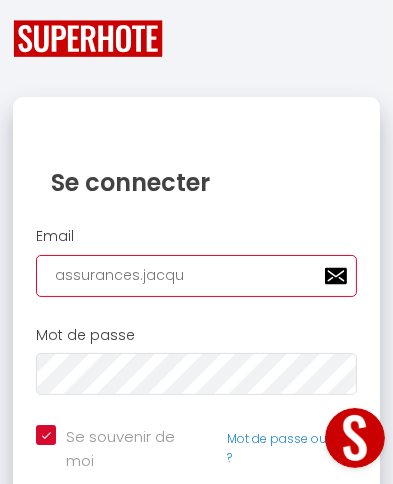 checkbox on "true" 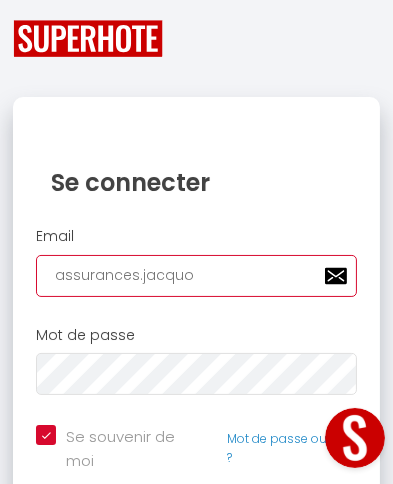 checkbox on "true" 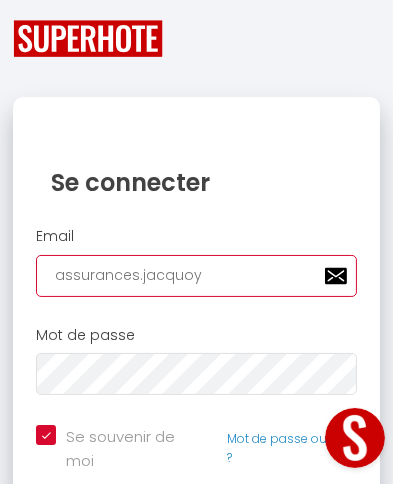 checkbox on "true" 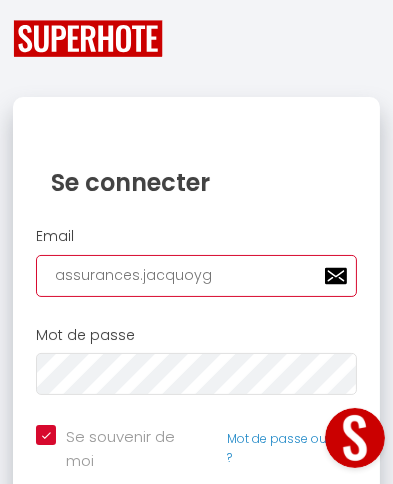 checkbox on "true" 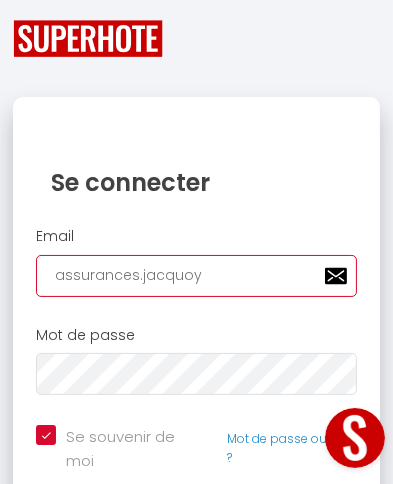 checkbox on "true" 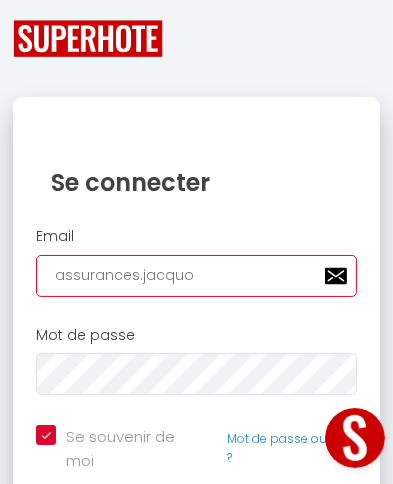 checkbox on "true" 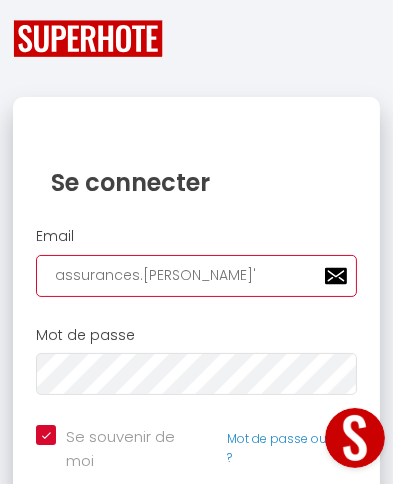checkbox on "true" 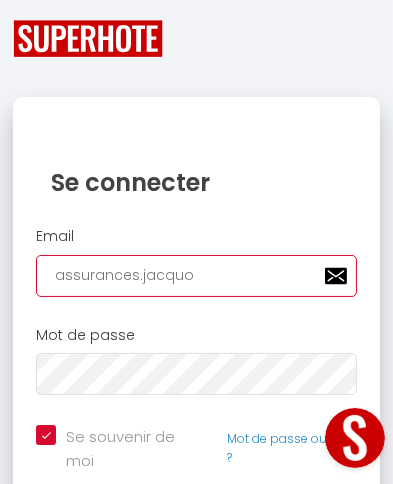 checkbox on "true" 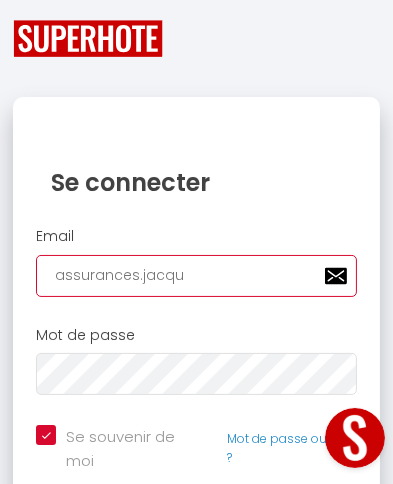 checkbox on "true" 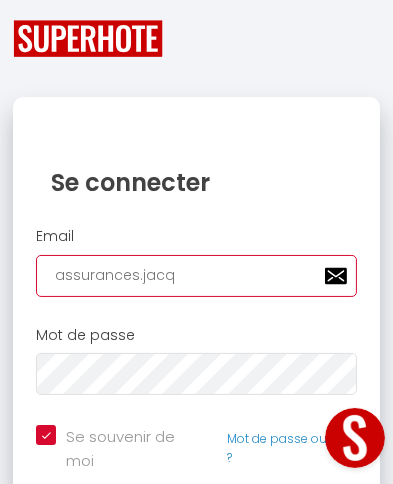 checkbox on "true" 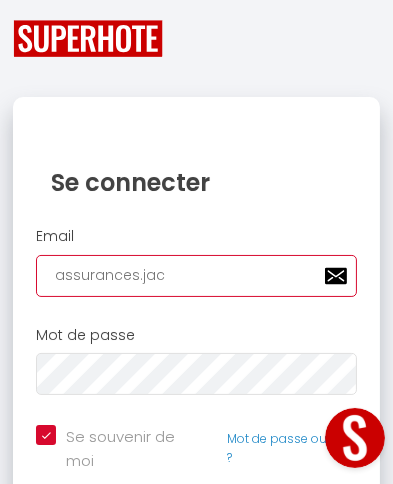 checkbox on "true" 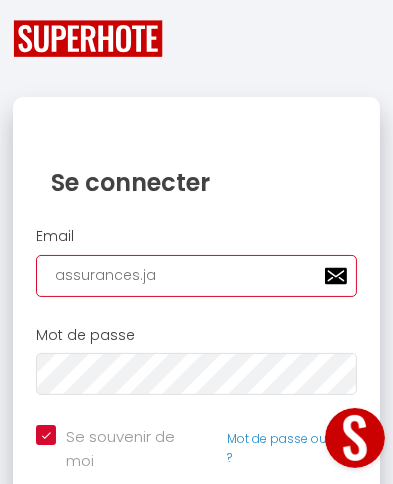 checkbox on "true" 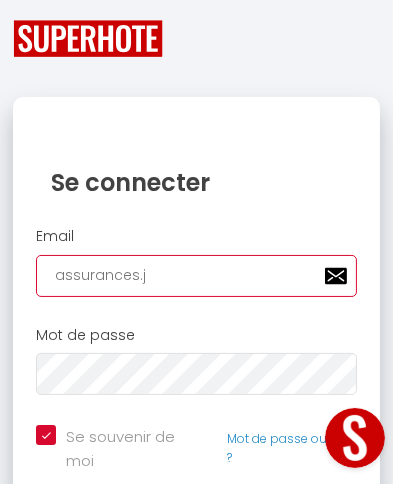 checkbox on "true" 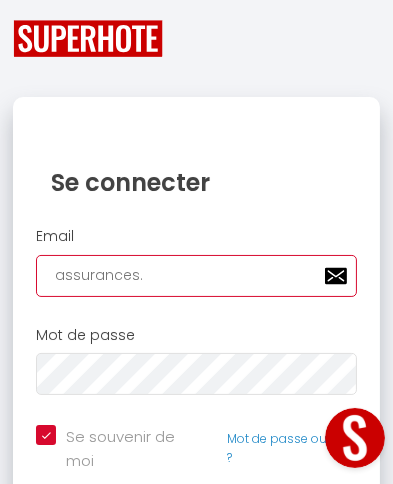 checkbox on "true" 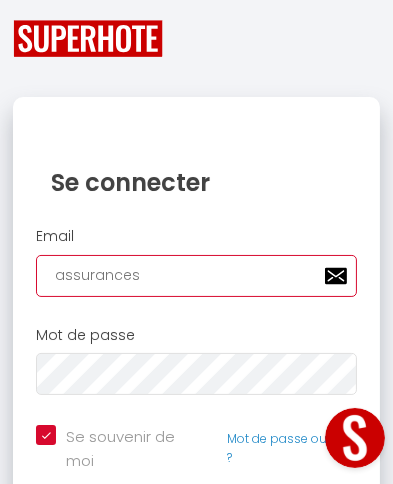 checkbox on "true" 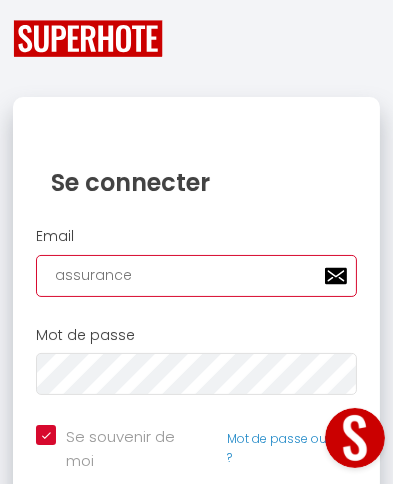 checkbox on "true" 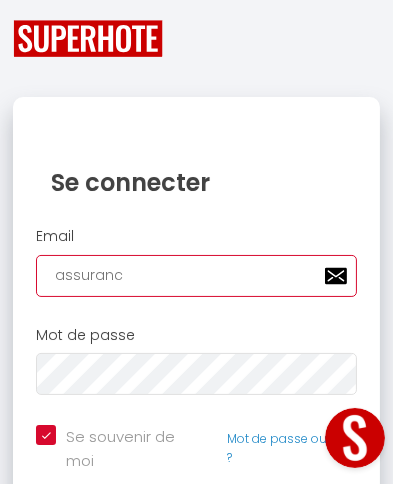 checkbox on "true" 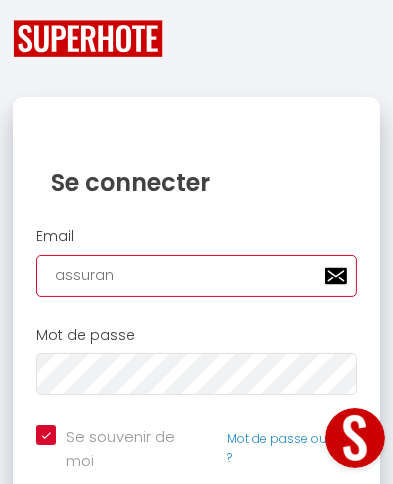 checkbox on "true" 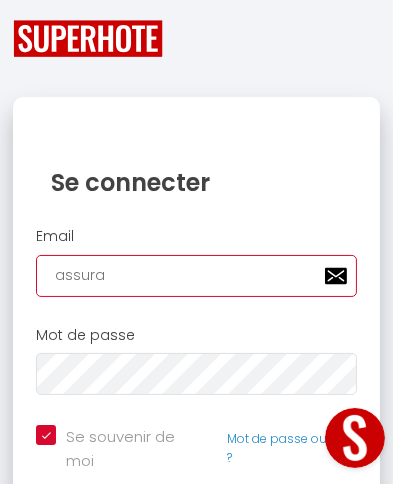 checkbox on "true" 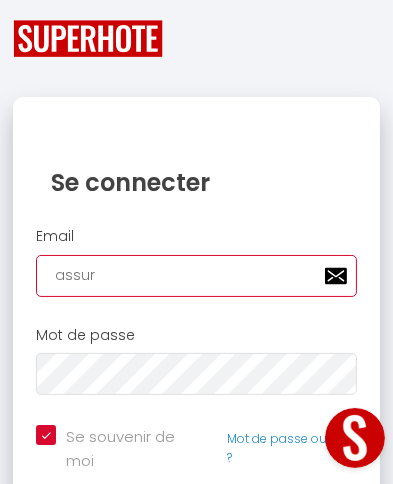 checkbox on "true" 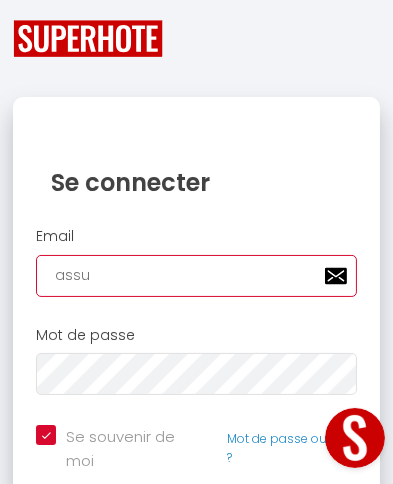 checkbox on "true" 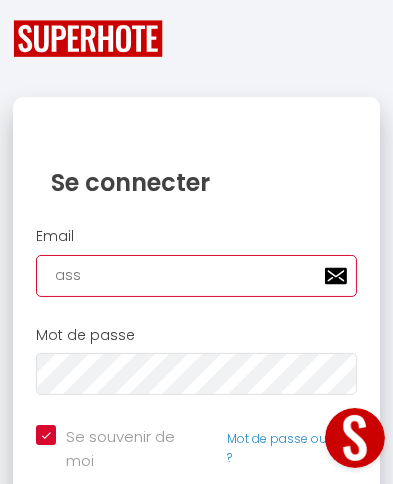 checkbox on "true" 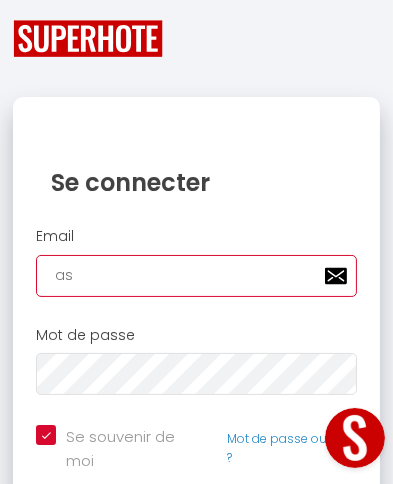 checkbox on "true" 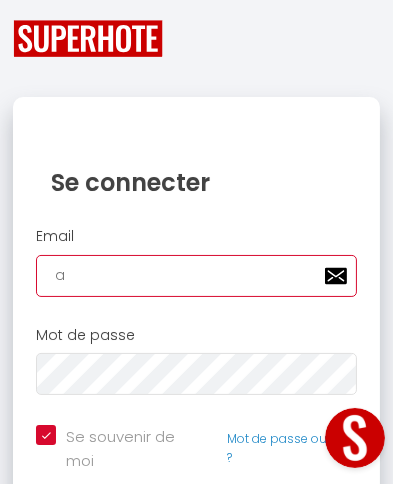 checkbox on "true" 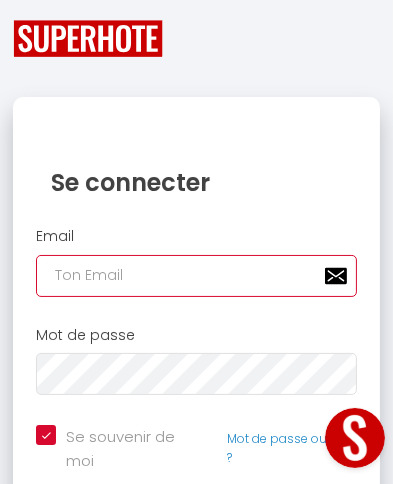 checkbox on "true" 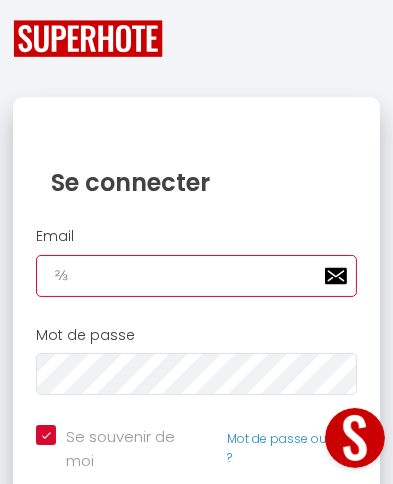 checkbox on "true" 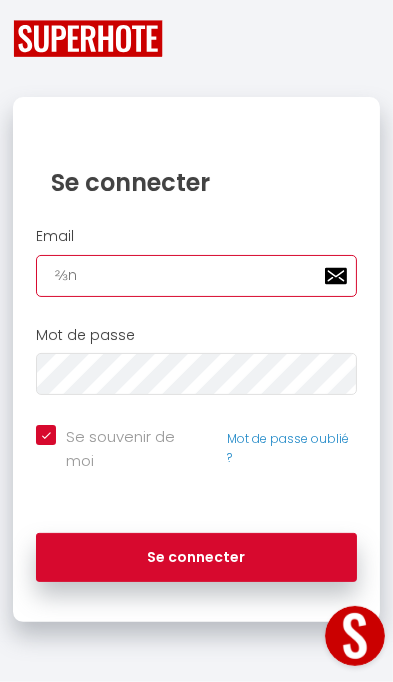 type on "⅔nn" 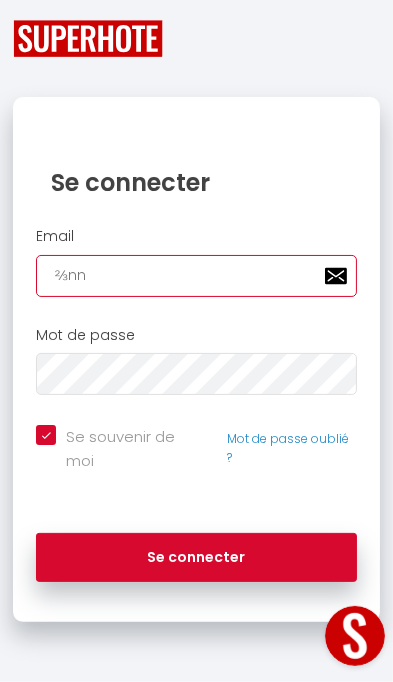 checkbox on "true" 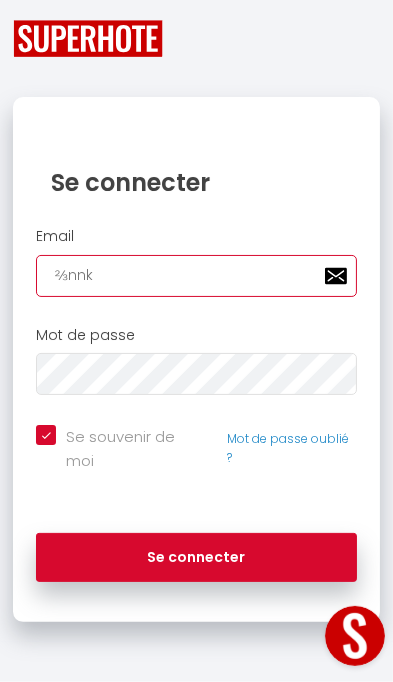 checkbox on "true" 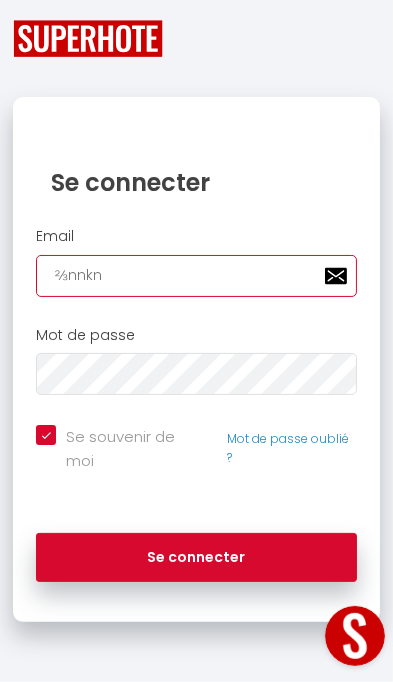 checkbox on "true" 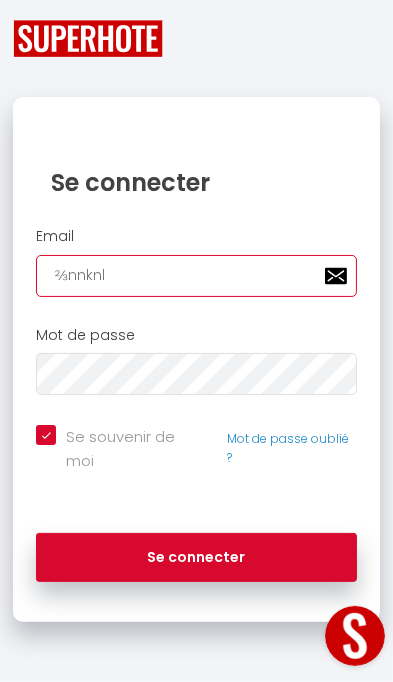checkbox on "true" 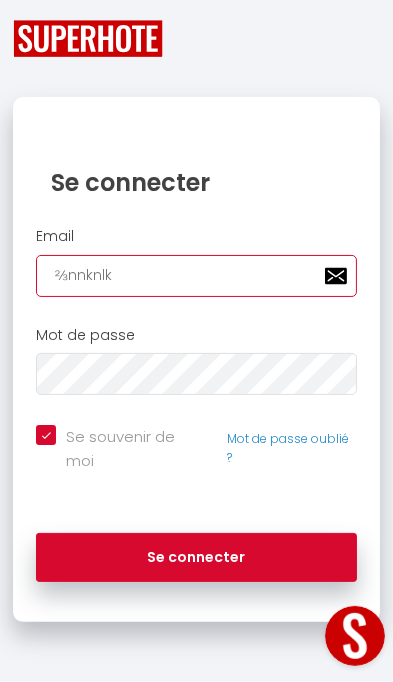 checkbox on "true" 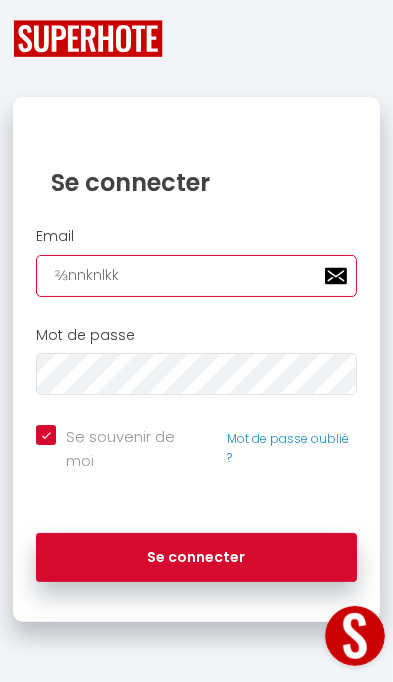 checkbox on "true" 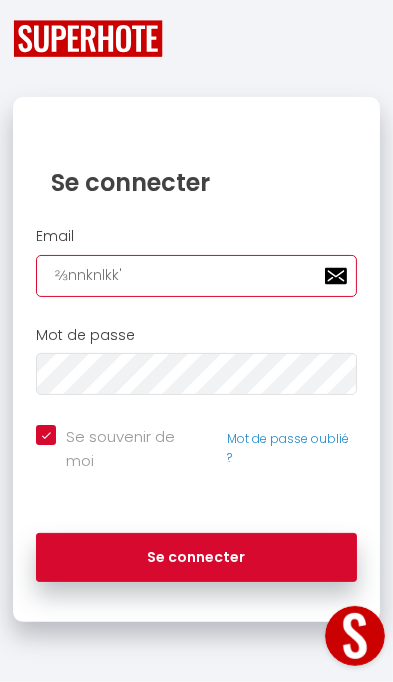 checkbox on "true" 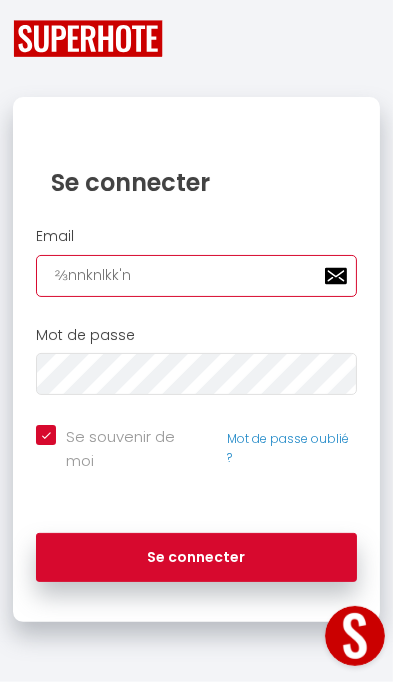 type on "⅔nnknlkk'nn" 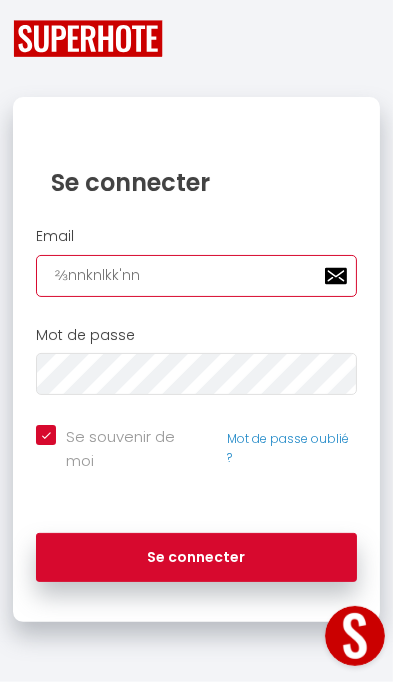 checkbox on "true" 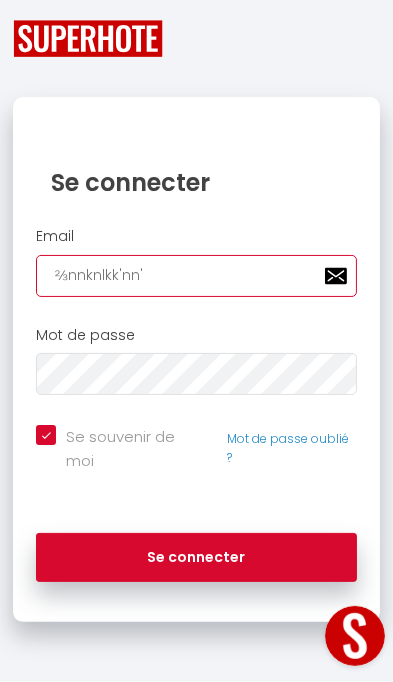 checkbox on "true" 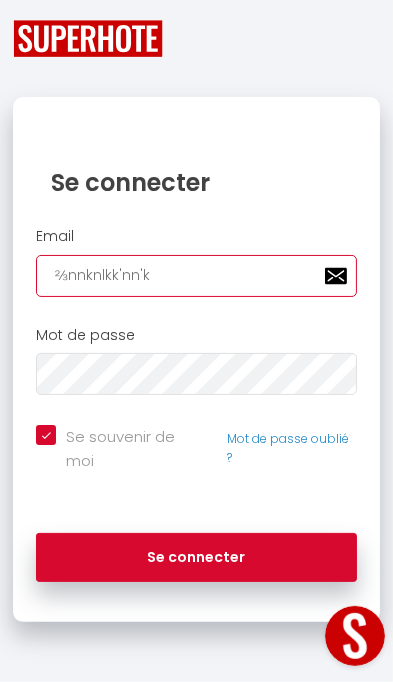 checkbox on "true" 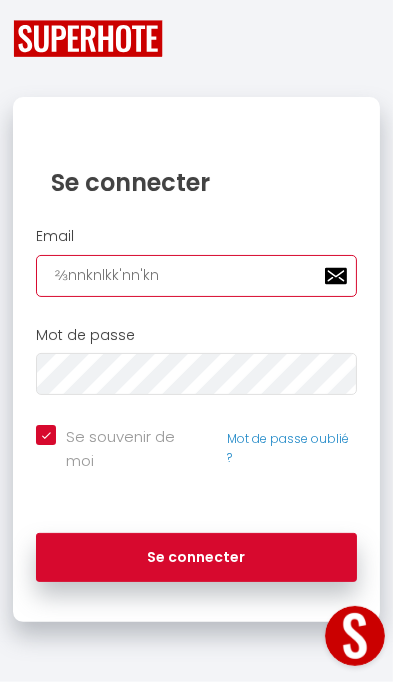 checkbox on "true" 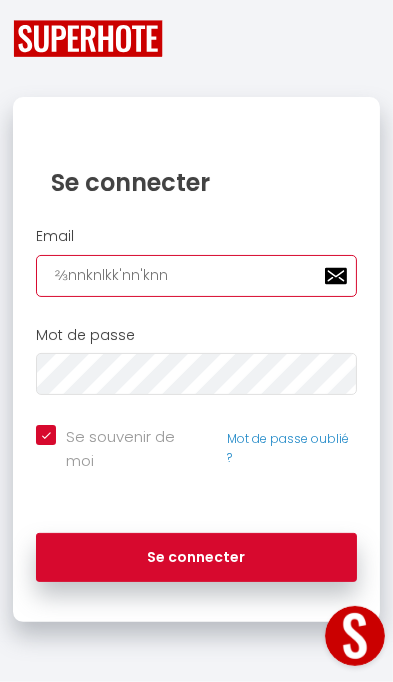 checkbox on "true" 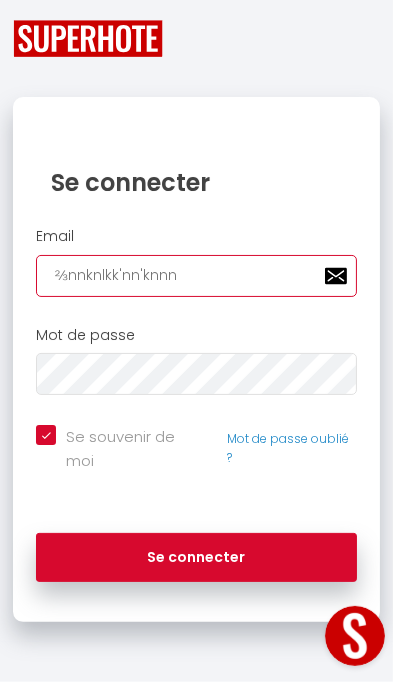 checkbox on "true" 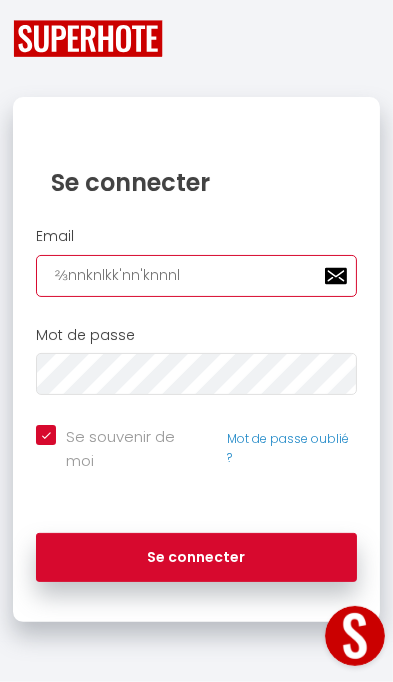 checkbox on "true" 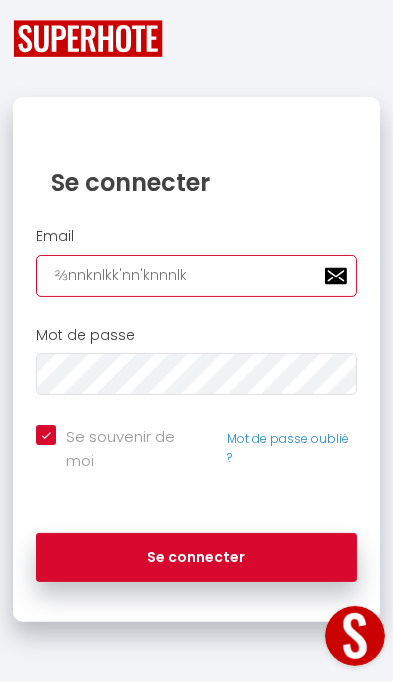 checkbox on "true" 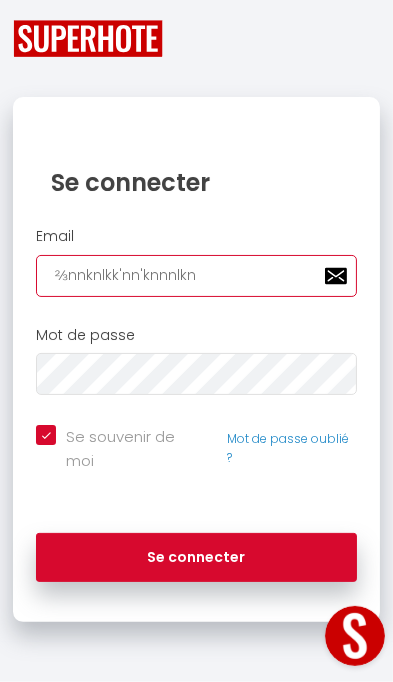 checkbox on "true" 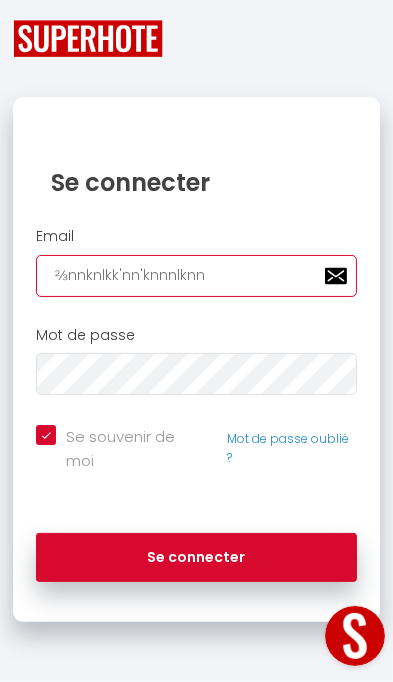 checkbox on "true" 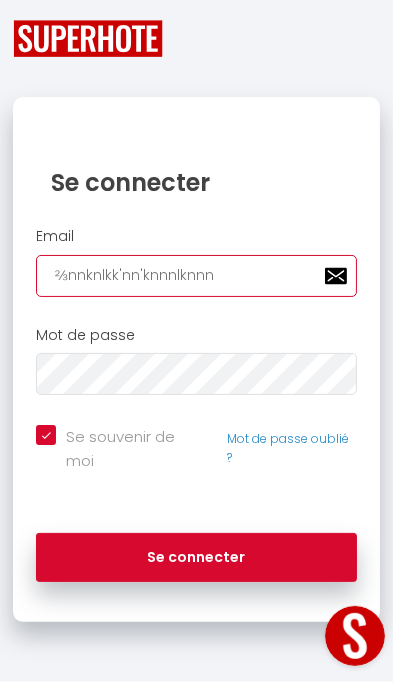 checkbox on "true" 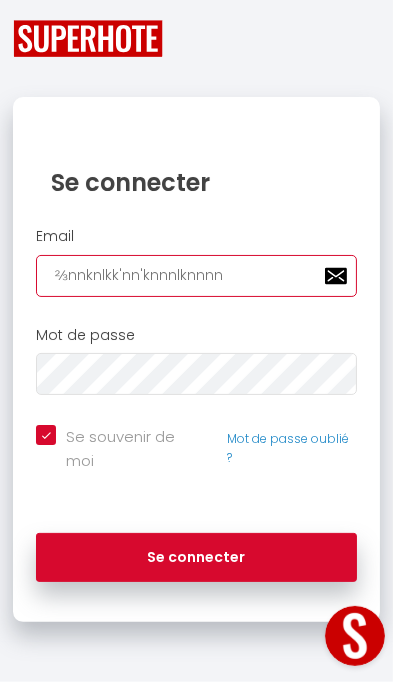checkbox on "true" 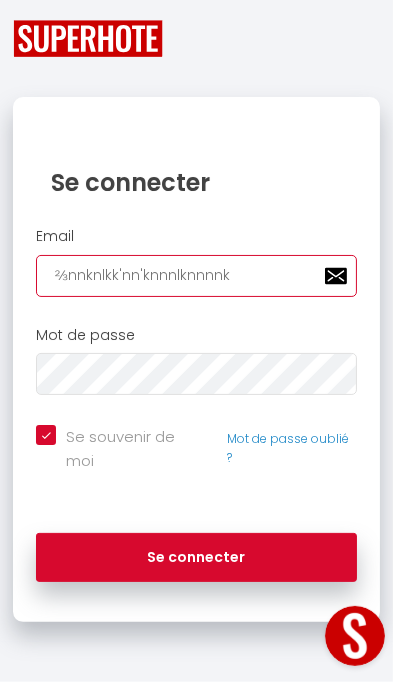 checkbox on "true" 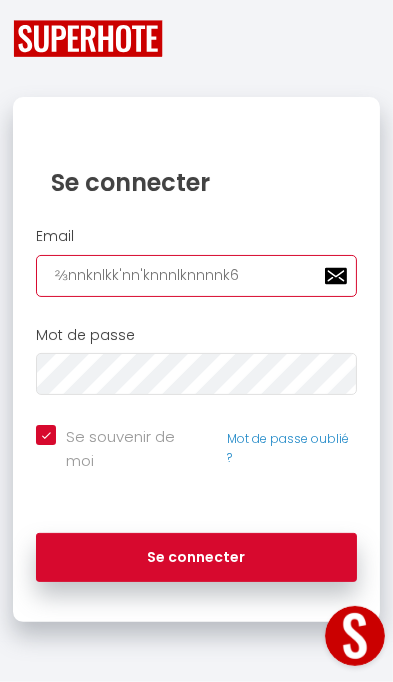 checkbox on "true" 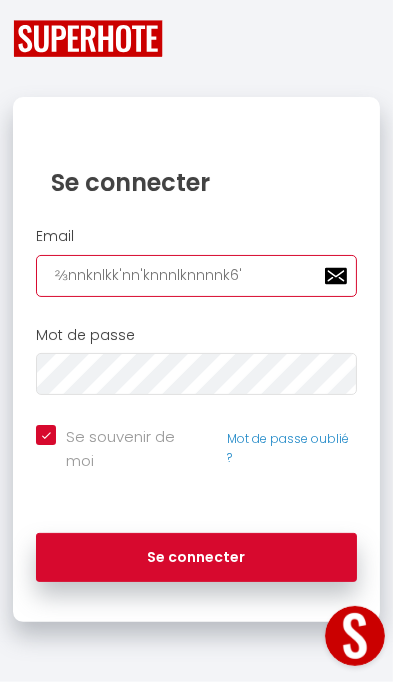 checkbox on "true" 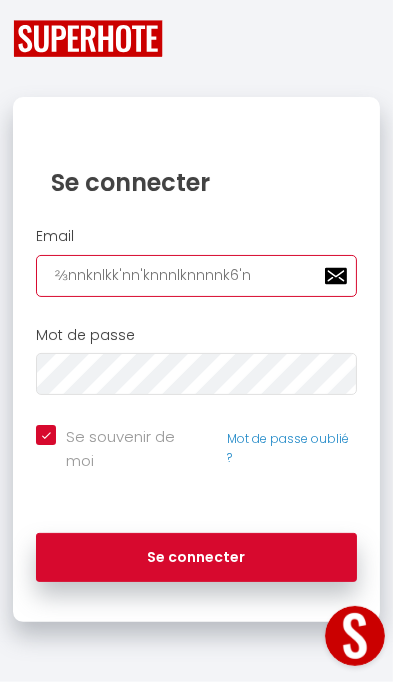 checkbox on "true" 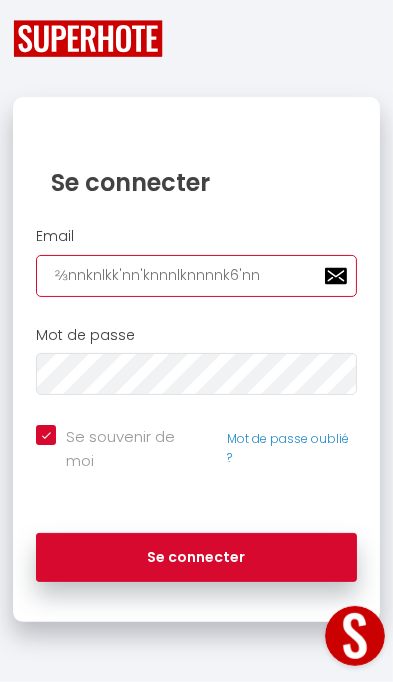 checkbox on "true" 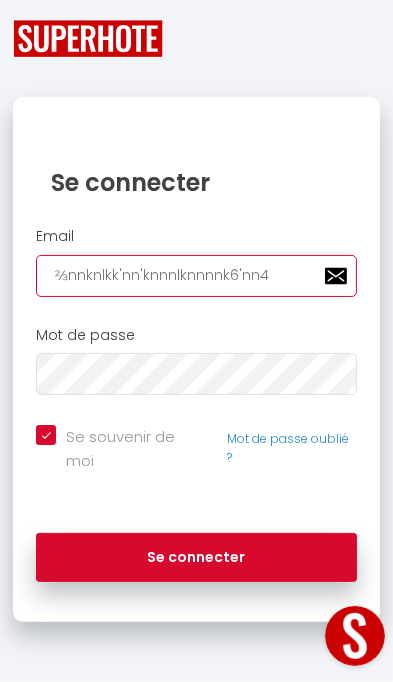 checkbox on "true" 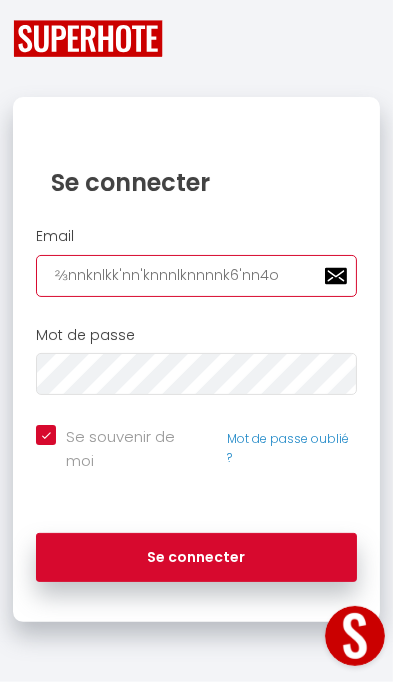 checkbox on "true" 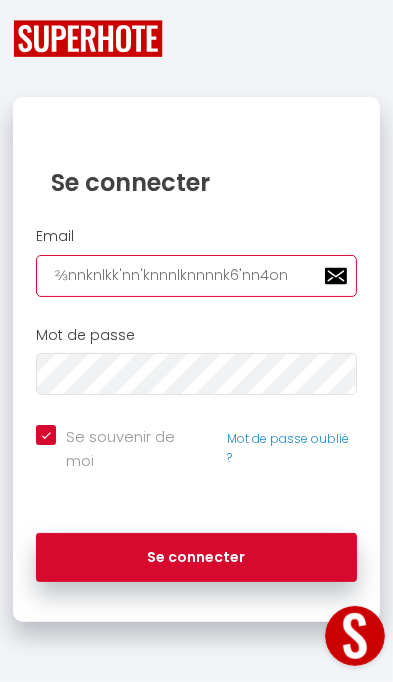 checkbox on "true" 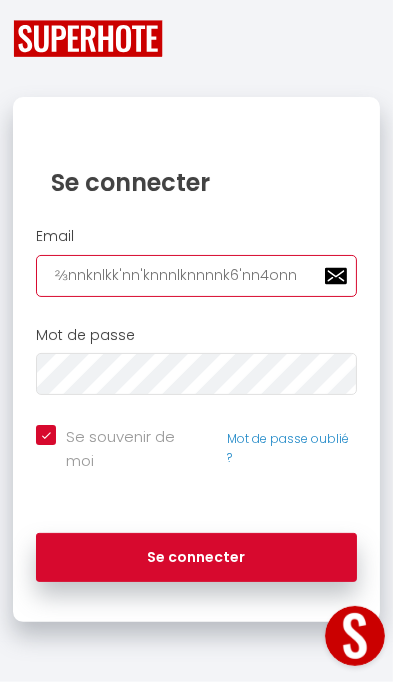 checkbox on "true" 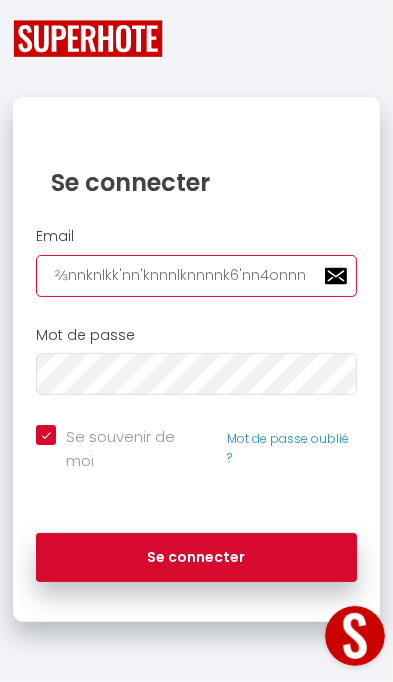 checkbox on "true" 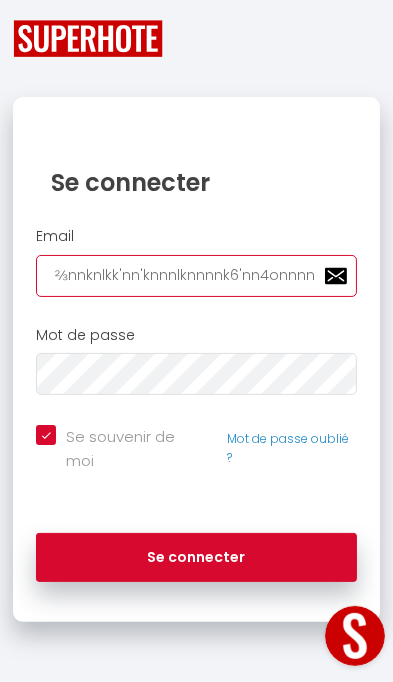 checkbox on "true" 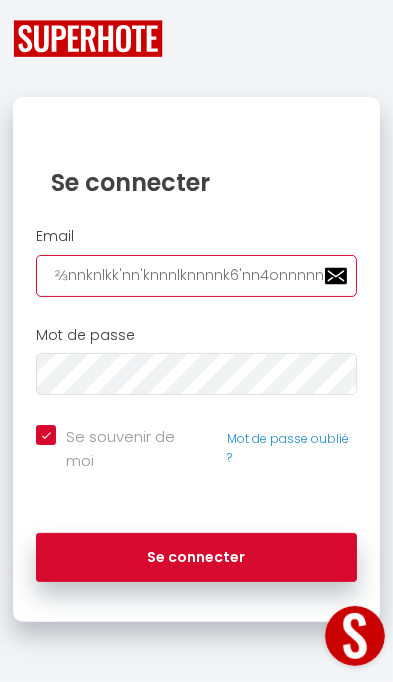 checkbox on "true" 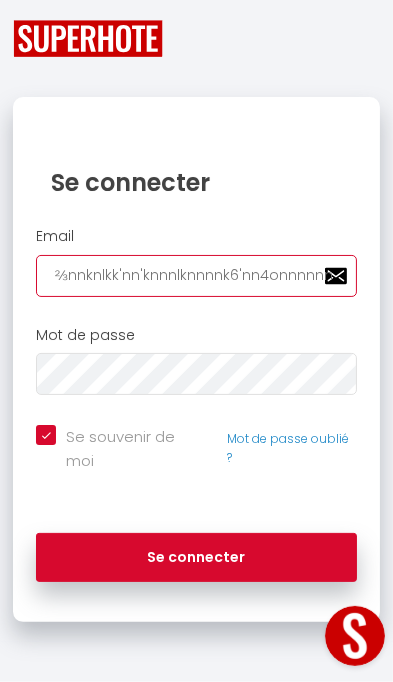 checkbox on "true" 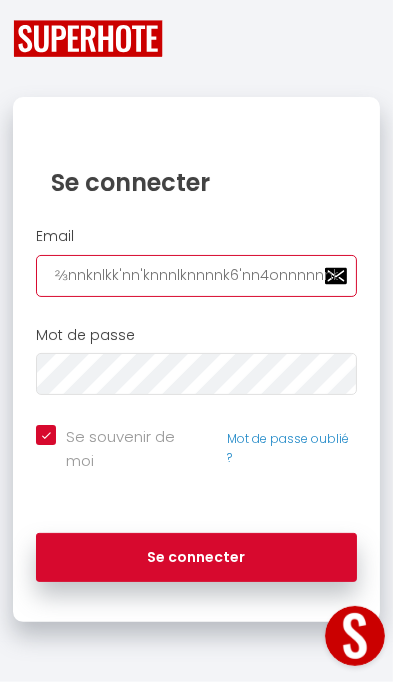 type on "⅔nnknlkk'nn'knnnlknnnnk6'nn4onnnnnnbb" 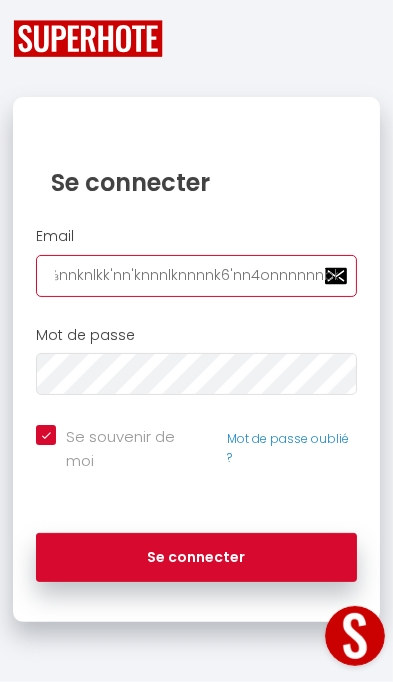 type on "⅔nnknlkk'nn'knnnlknnnnk6'nn4onnnnnnbbil" 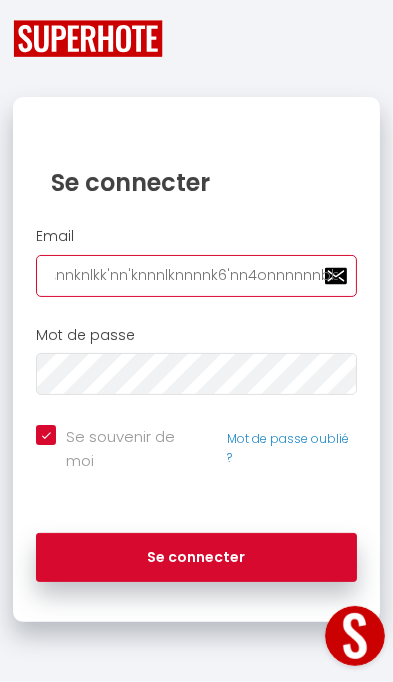 type on "⅔nnknlkk'nn'knnnlknnnnk6'nn4onnnnnnbbilk" 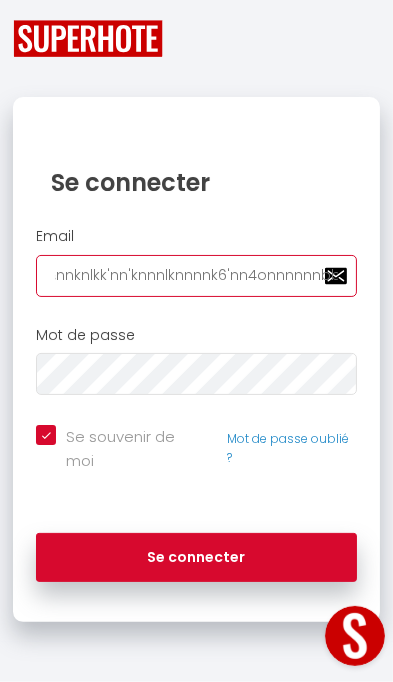 checkbox on "true" 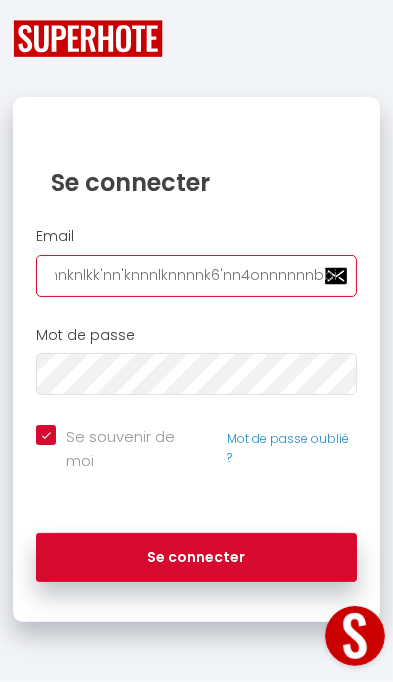 type on "⅔nnknlkk'nn'knnnlknnnnk6'nn4onnnnnnbbilk'" 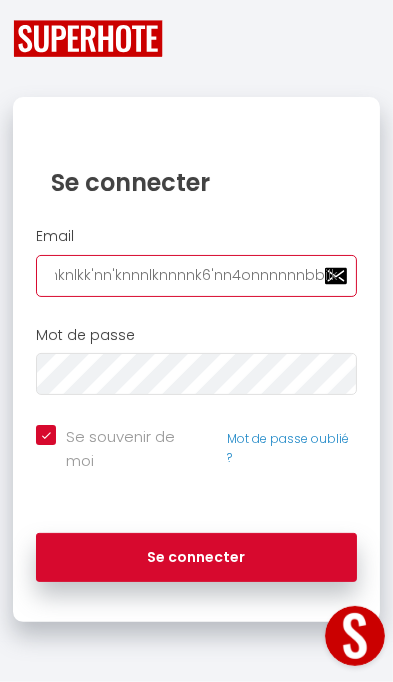 type on "⅔nnknlkk'nn'knnnlknnnnk6'nn4onnnnnnbbilk'kn" 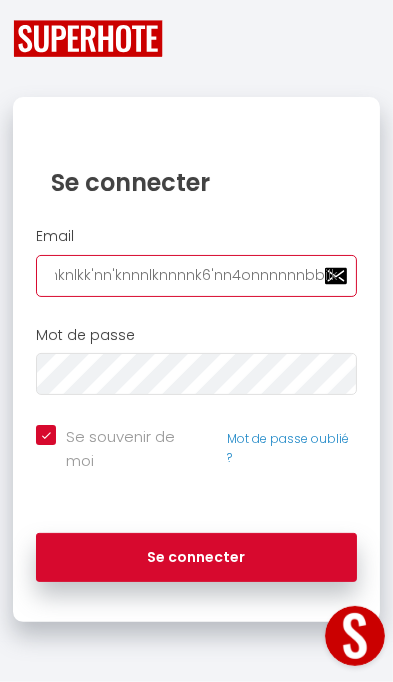 checkbox on "true" 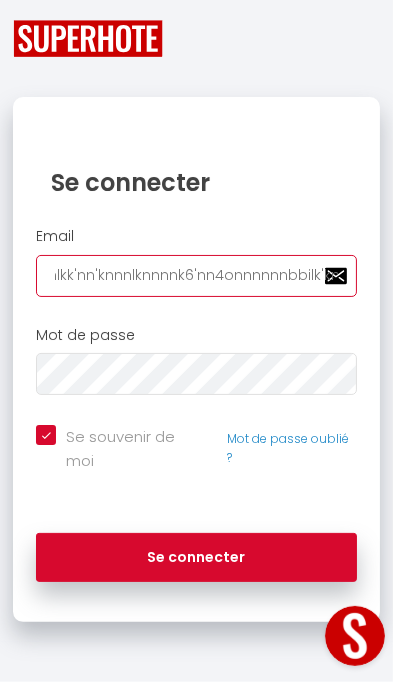 type on "⅔nnknlkk'nn'knnnlknnnnk6'nn4onnnnnnbbilk'knnn" 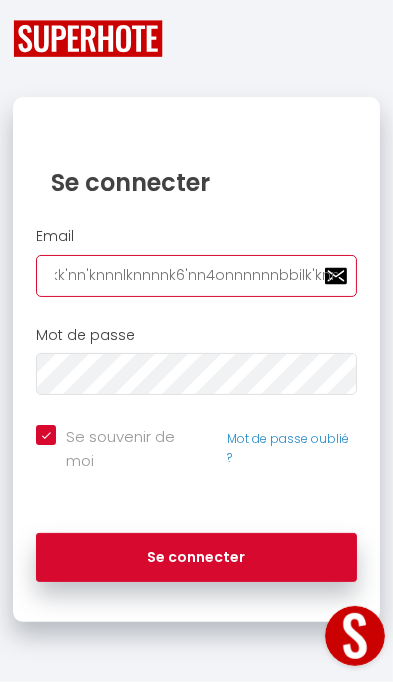 type on "⅔nnknlkk'nn'knnnlknnnnk6'nn4onnnnnnbbilk'knnn'" 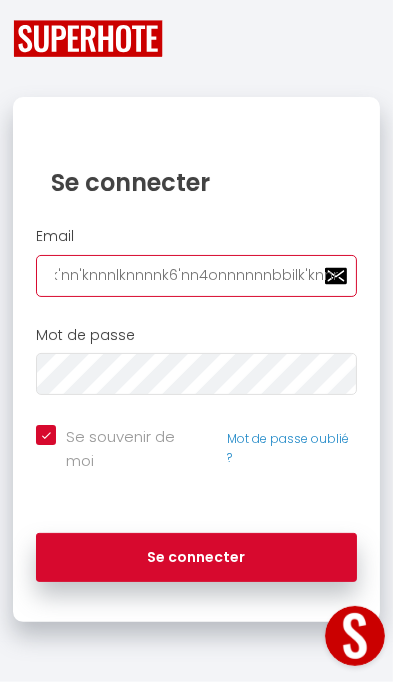 checkbox on "true" 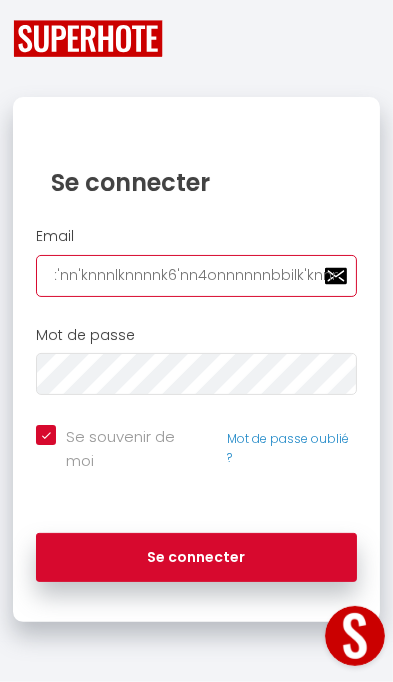 type on "⅔nnknlkk'nn'knnnlknnnnk6'nn4onnnnnnbbilk'knnn''''" 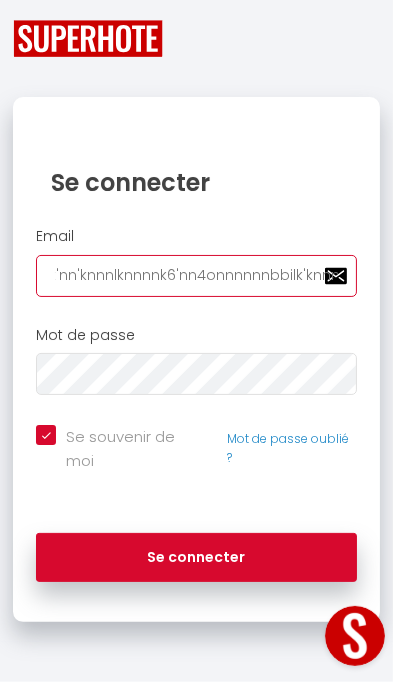 checkbox on "true" 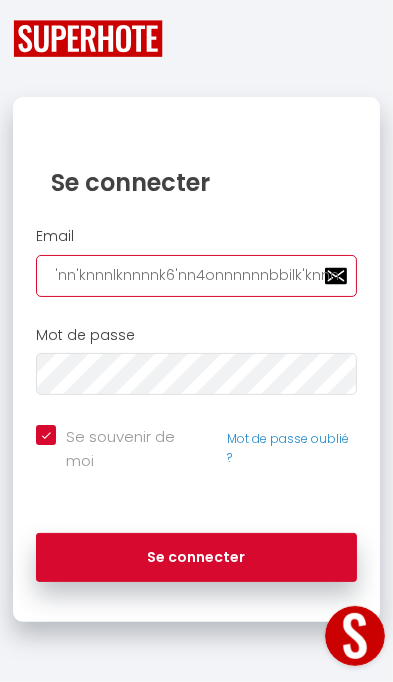 checkbox on "true" 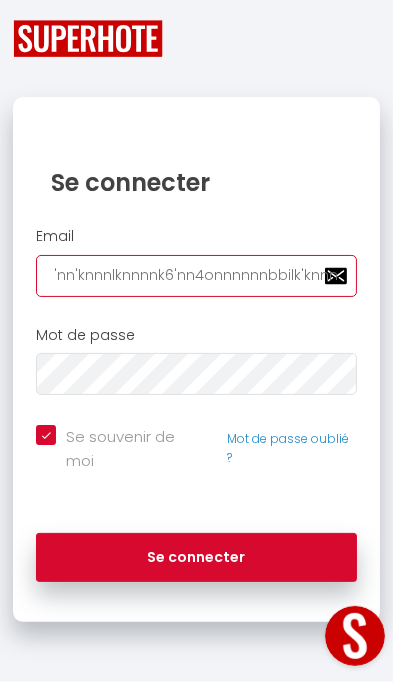 type on "⅔nnknlkk'nn'knnnlknnnnk6'nn4onnnnnnbbilk'knnn''''.'" 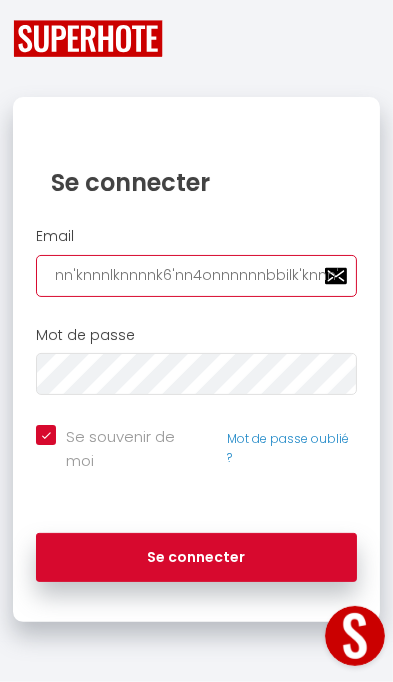 type on "⅔nnknlkk'nn'knnnlknnnnk6'nn4onnnnnnbbilk'knnn''''.'n" 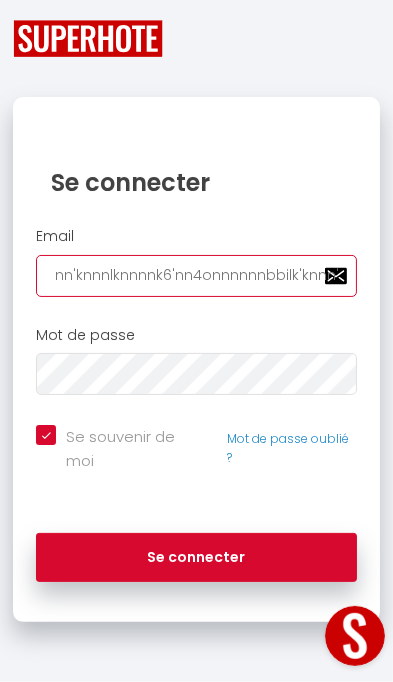 checkbox on "true" 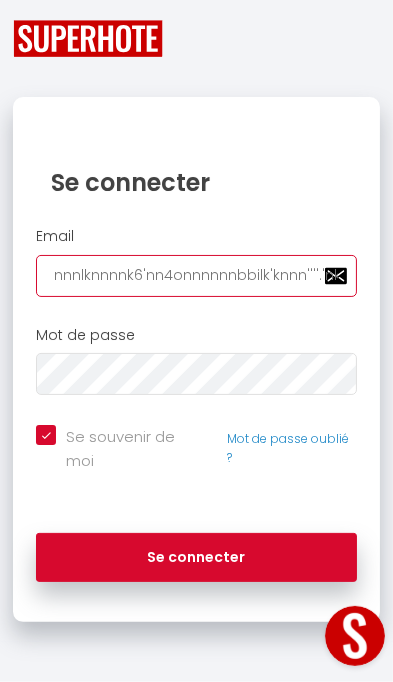 type on "⅔nnknlkk'nn'knnnlknnnnk6'nn4onnnnnnbbilk'knnn''''.'nkkkn" 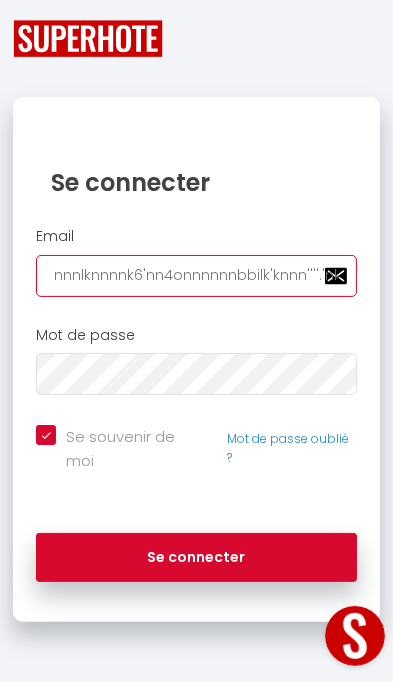 checkbox on "true" 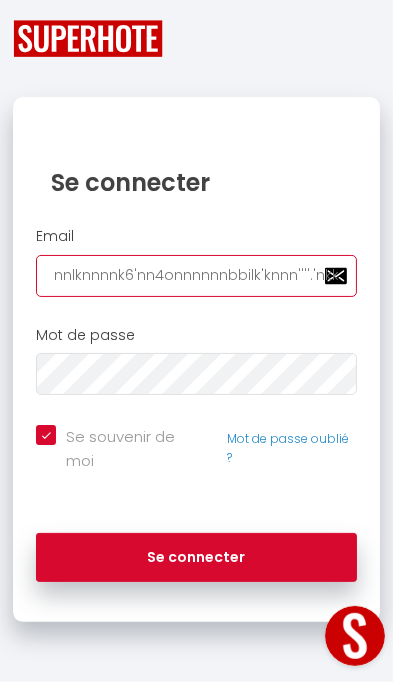 type on "⅔nnknlkk'nn'knnnlknnnnk6'nn4onnnnnnbbilk'knnn''''.'nkkknl" 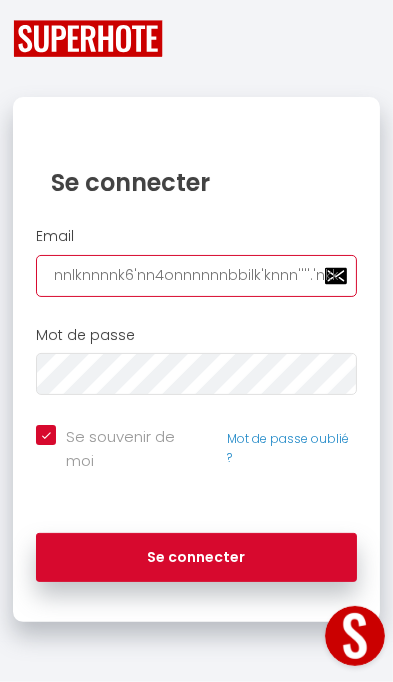 checkbox on "true" 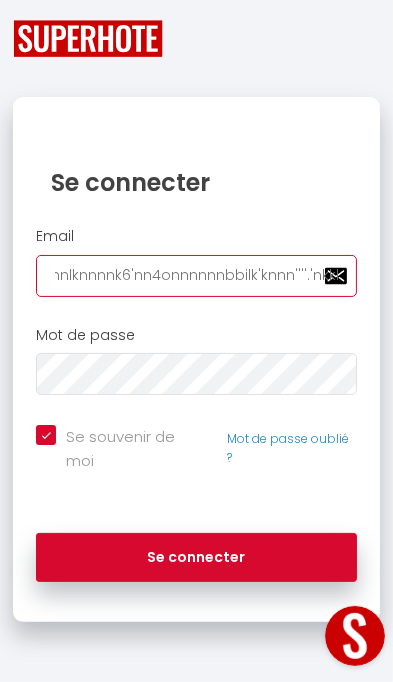 type 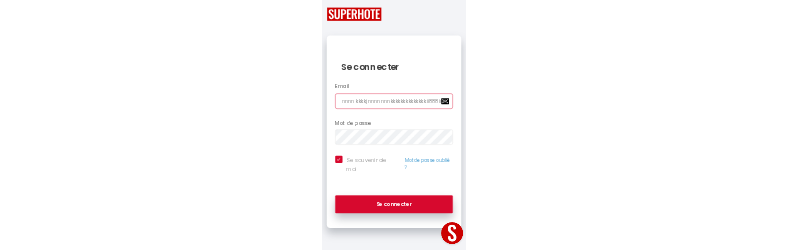 scroll, scrollTop: 0, scrollLeft: 488, axis: horizontal 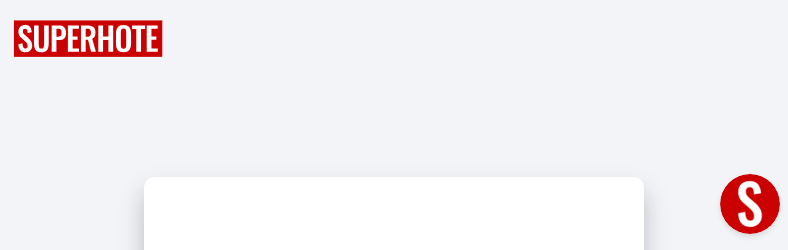 click at bounding box center [394, 38] 